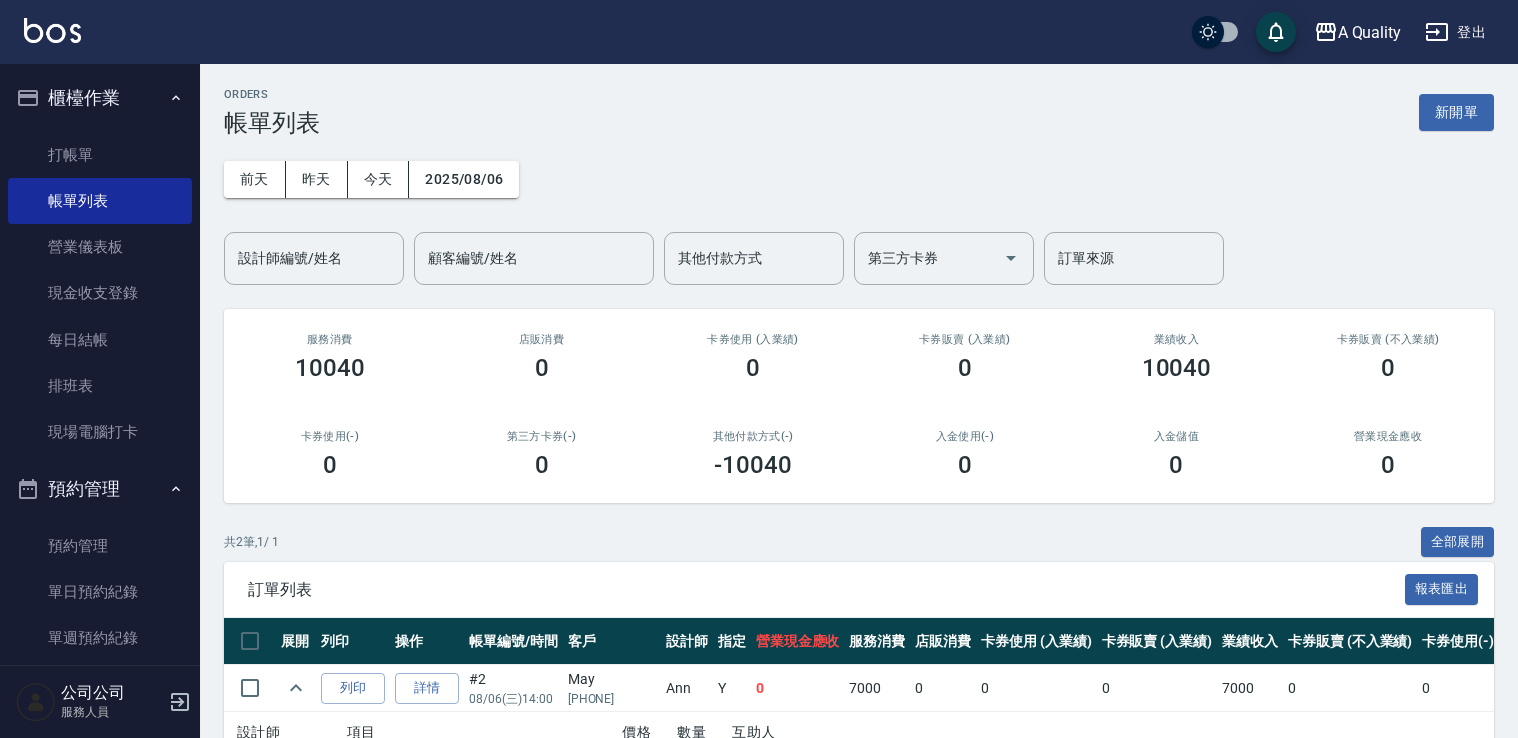 scroll, scrollTop: 281, scrollLeft: 0, axis: vertical 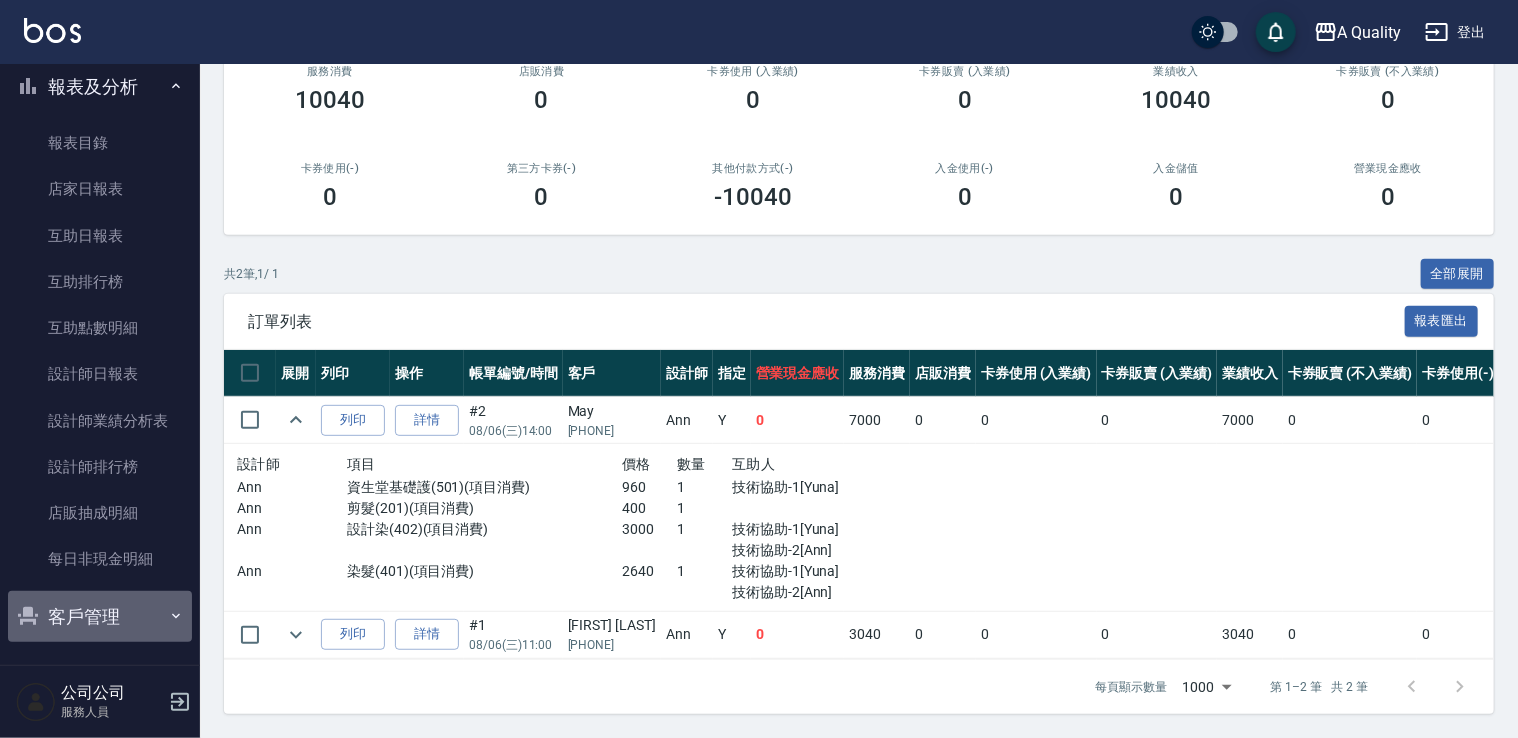 click on "客戶管理" at bounding box center (100, 617) 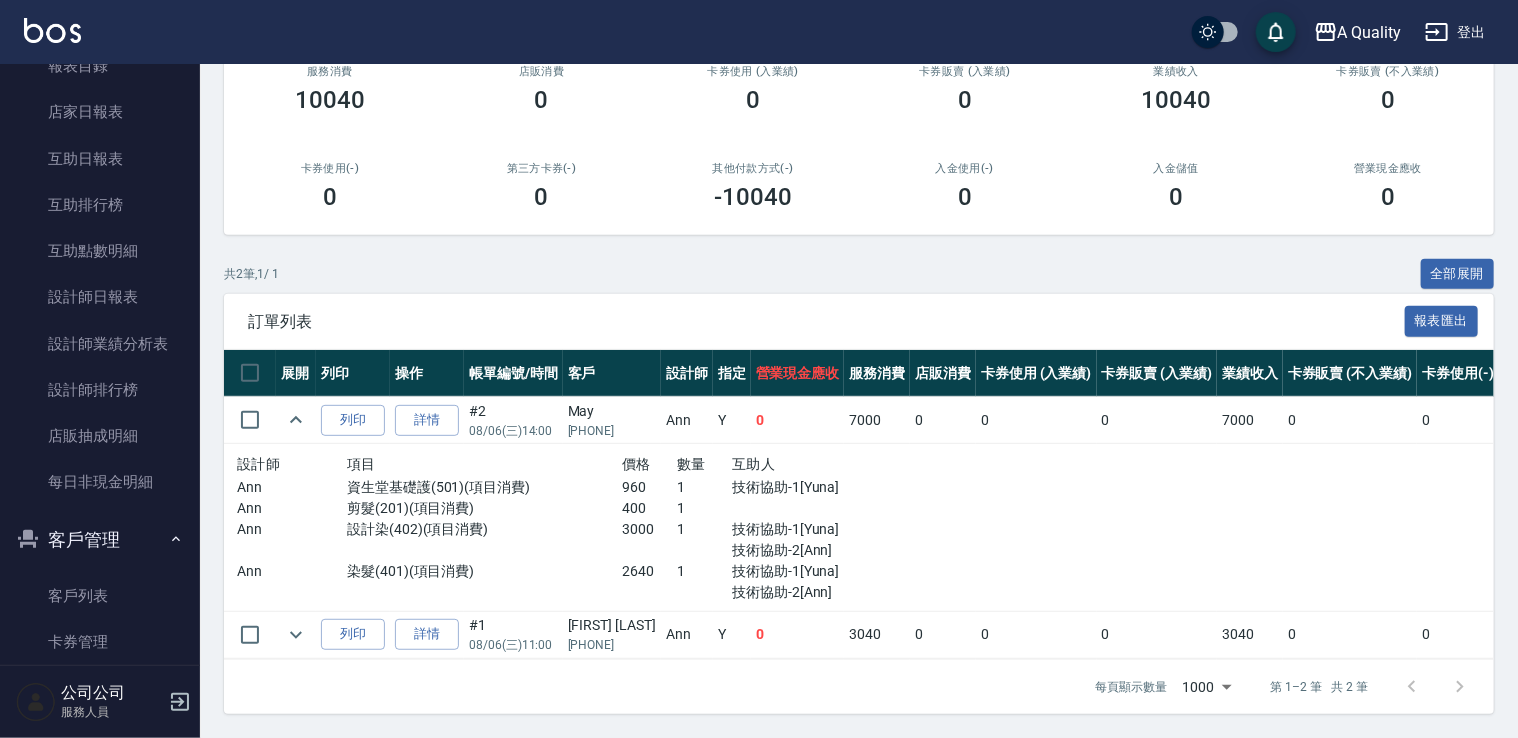 scroll, scrollTop: 764, scrollLeft: 0, axis: vertical 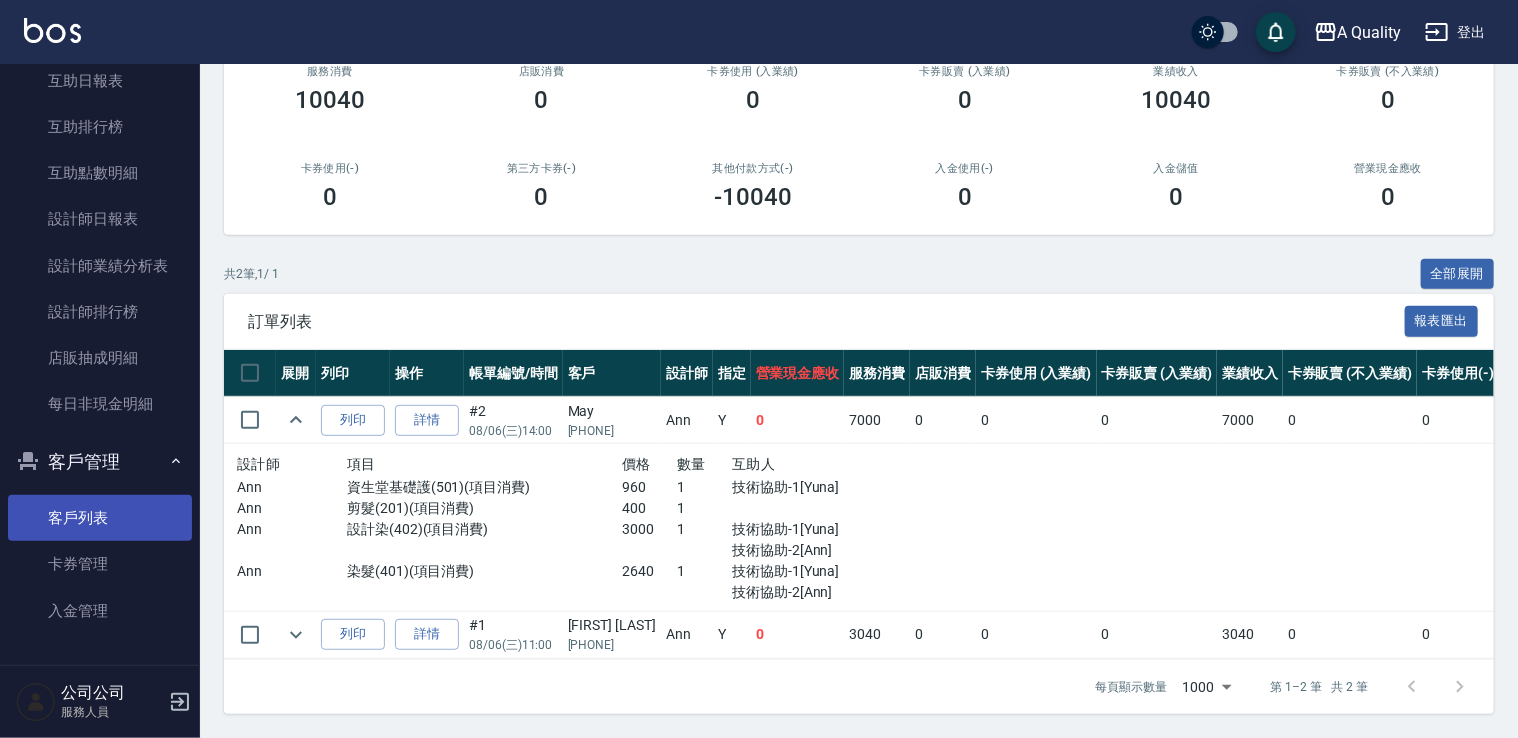 click on "客戶列表" at bounding box center [100, 518] 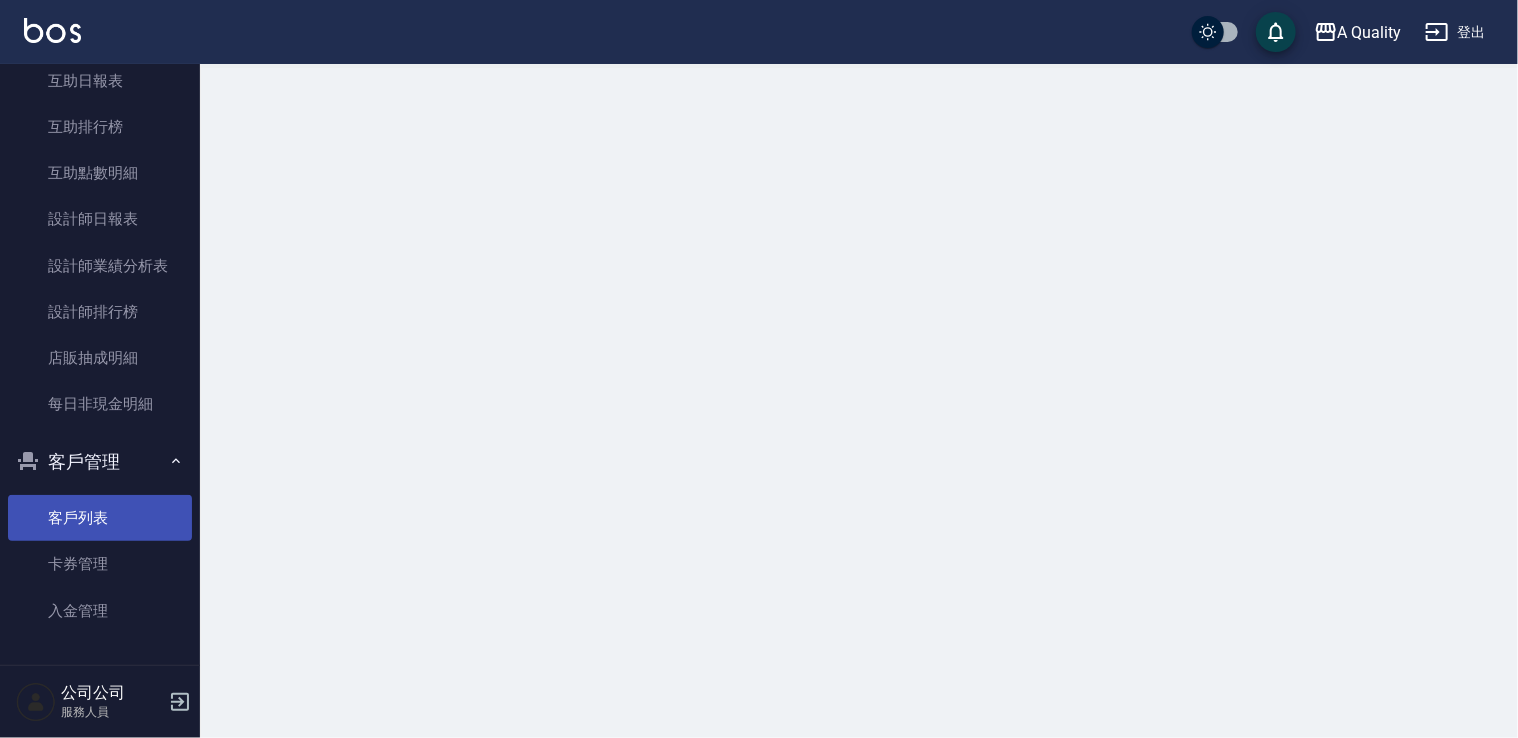 scroll, scrollTop: 0, scrollLeft: 0, axis: both 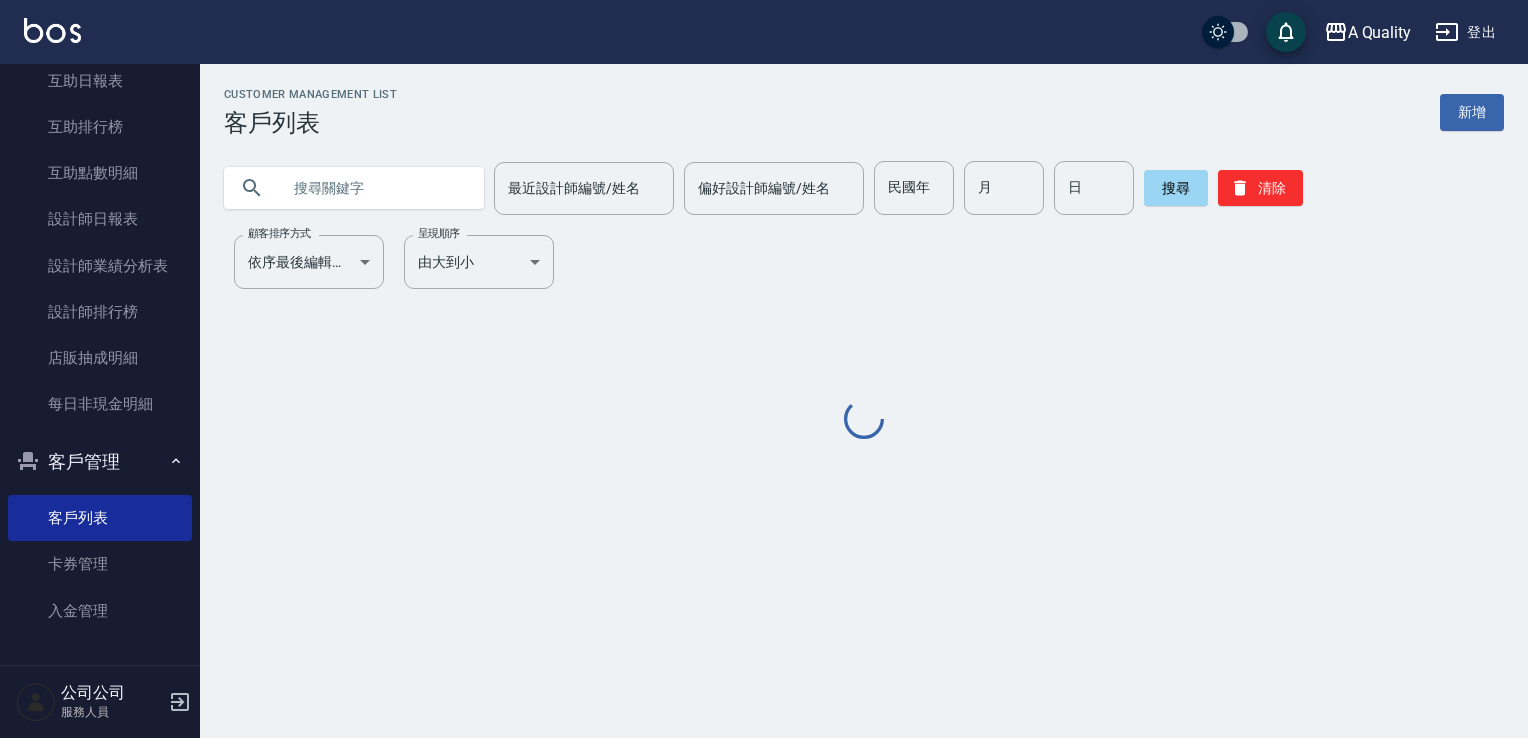 click at bounding box center [374, 188] 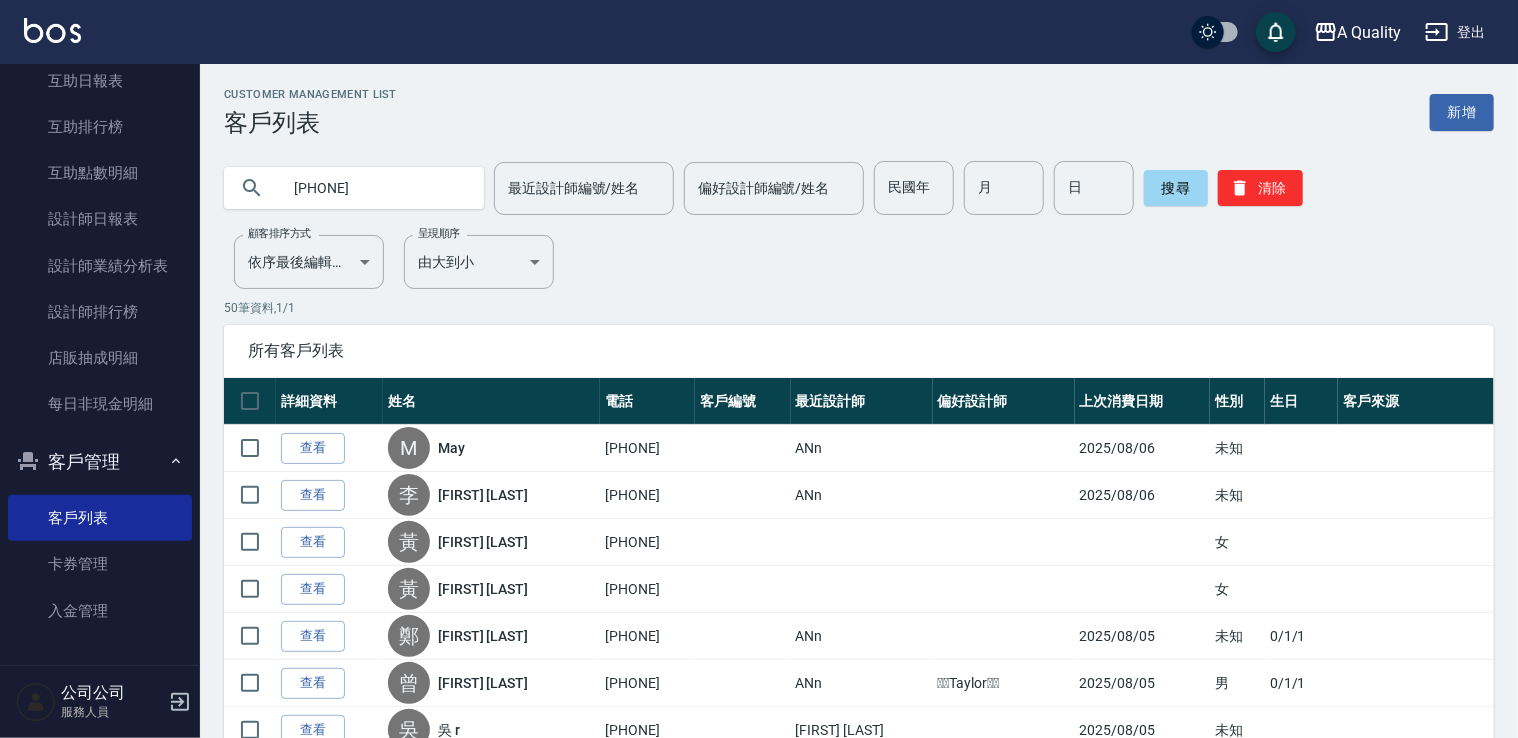 type on "[PHONE]" 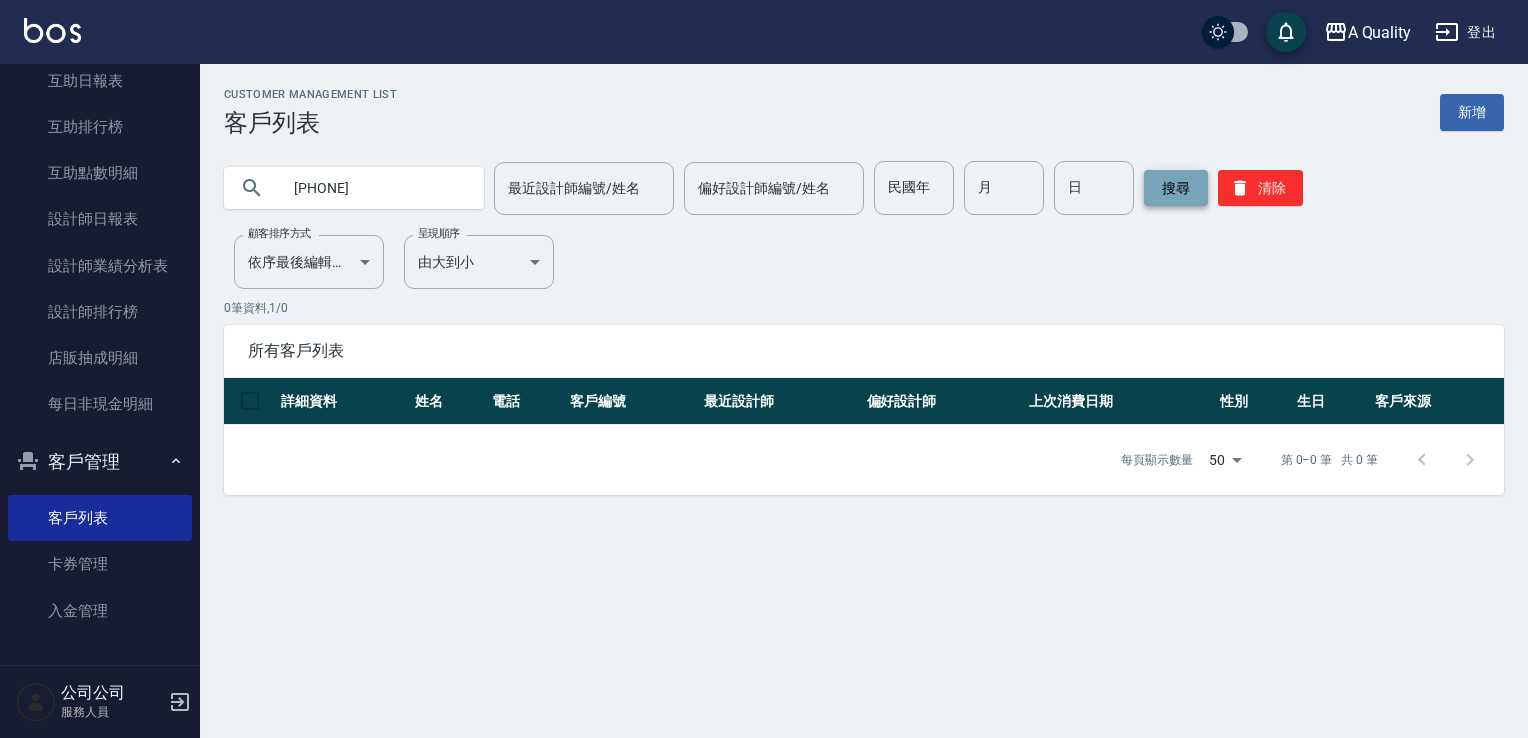 click on "搜尋" at bounding box center (1176, 188) 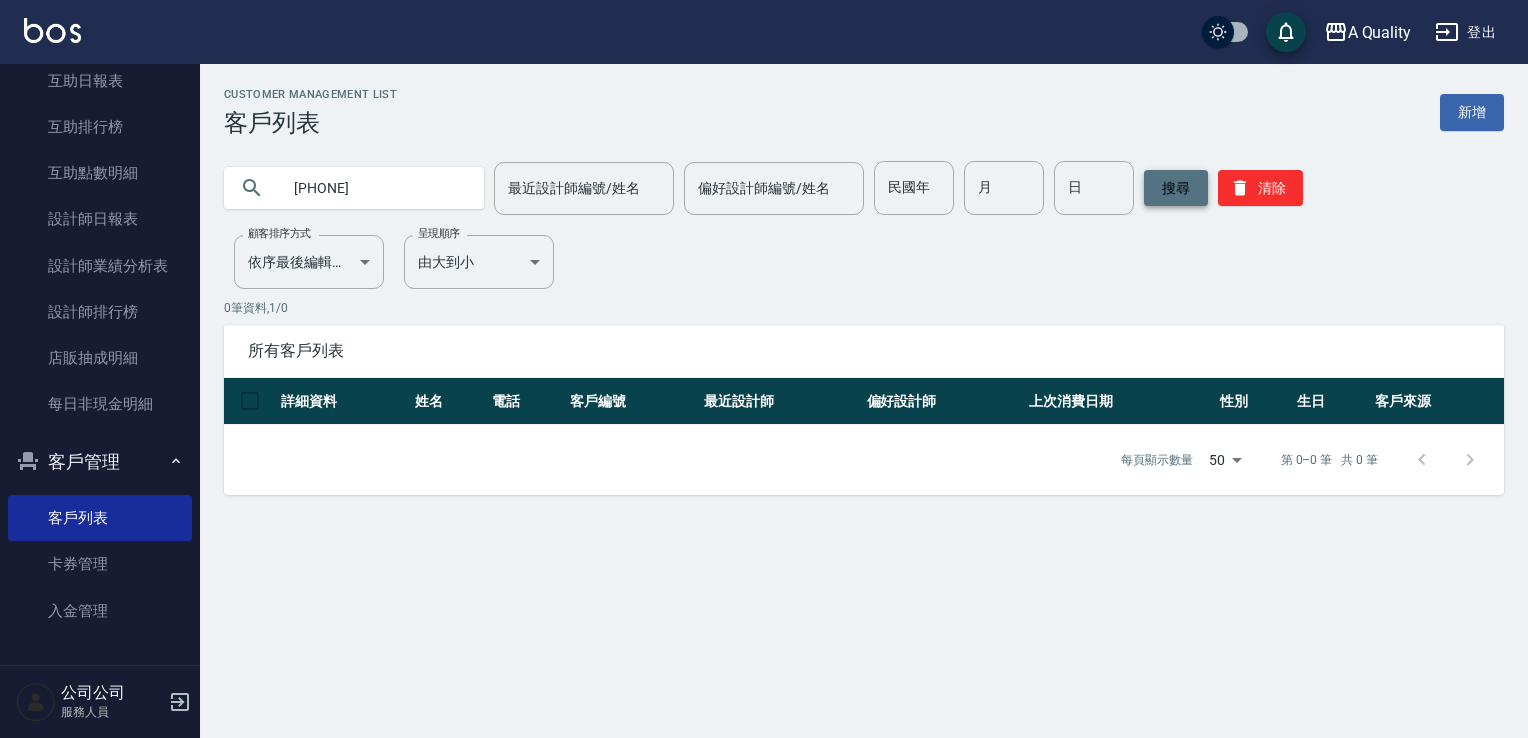 click on "搜尋" at bounding box center (1176, 188) 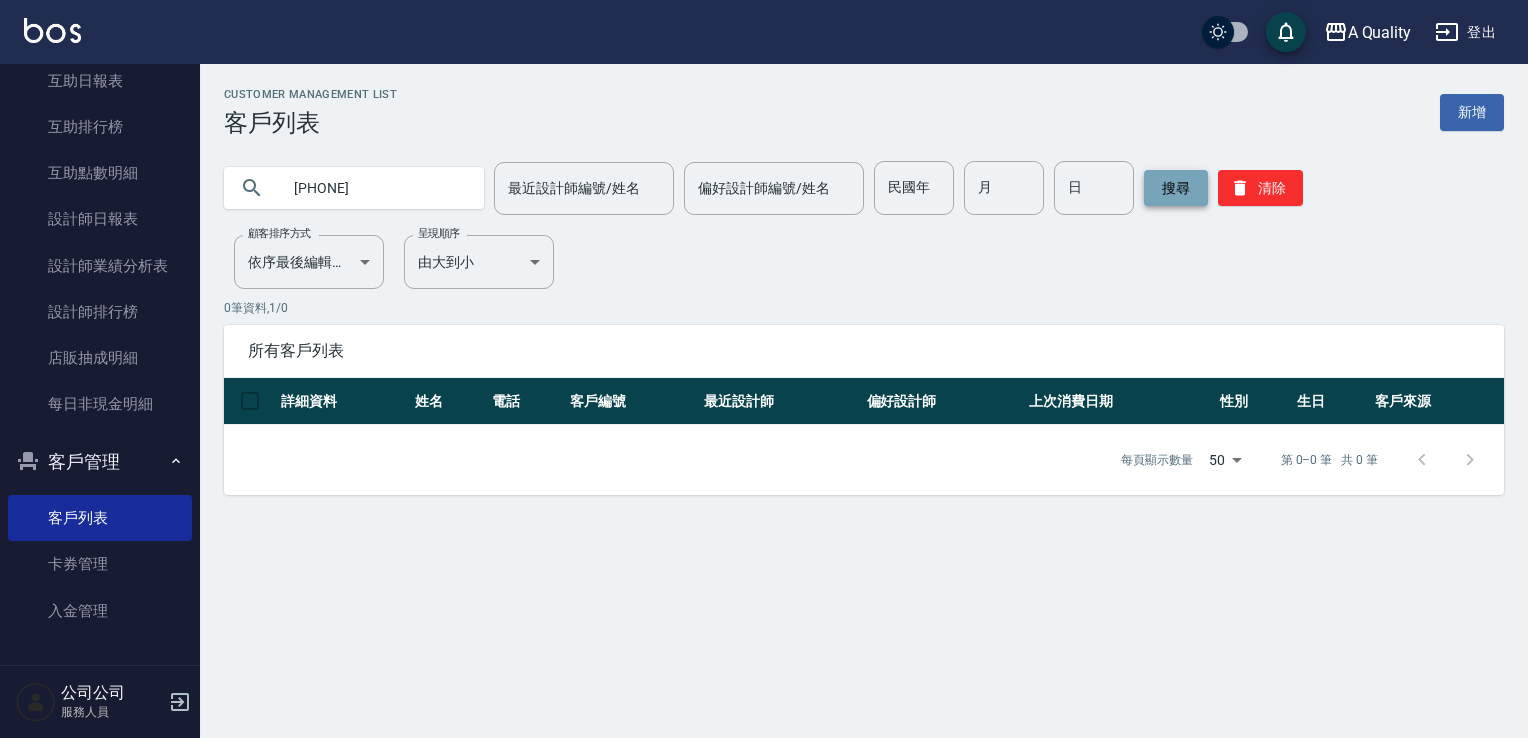 click on "搜尋" at bounding box center (1176, 188) 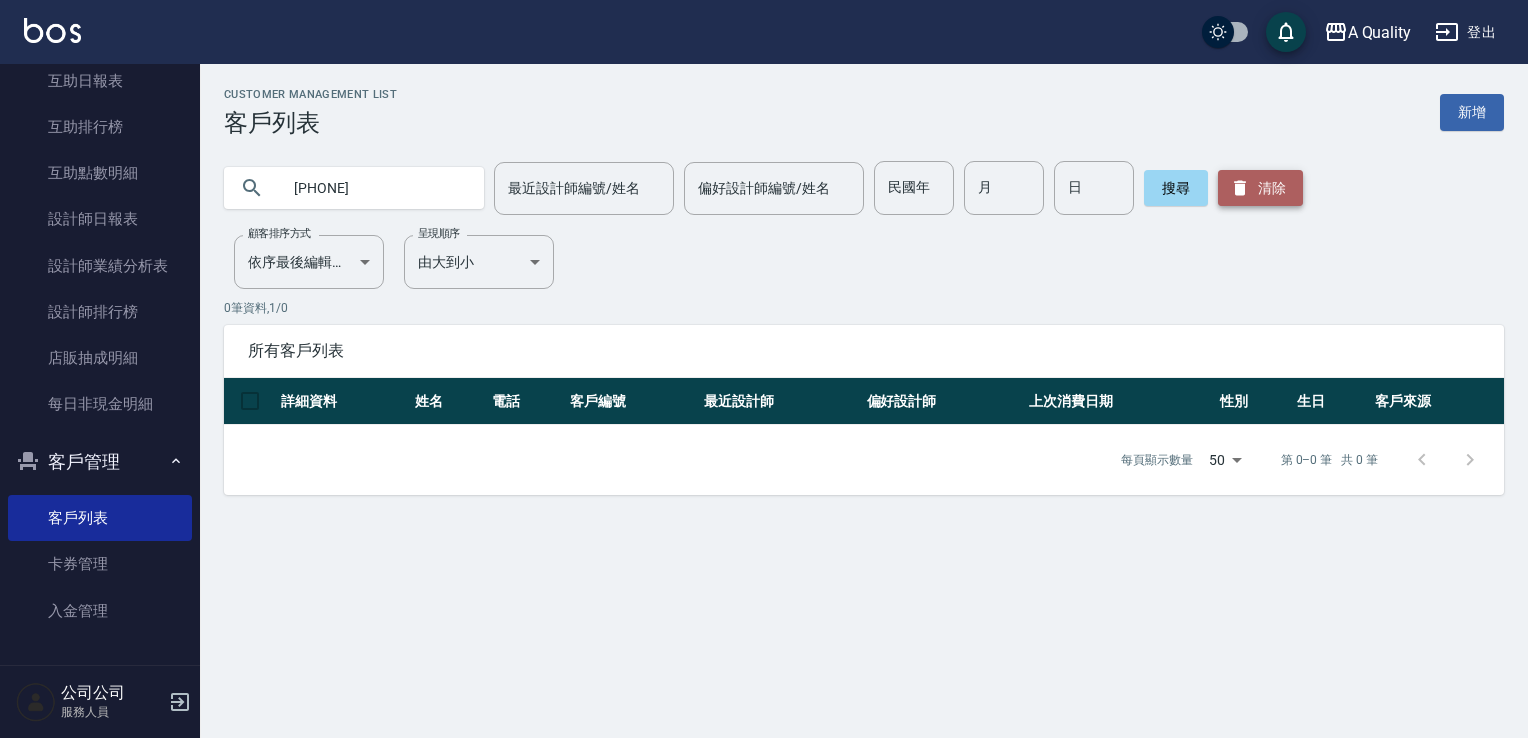 click 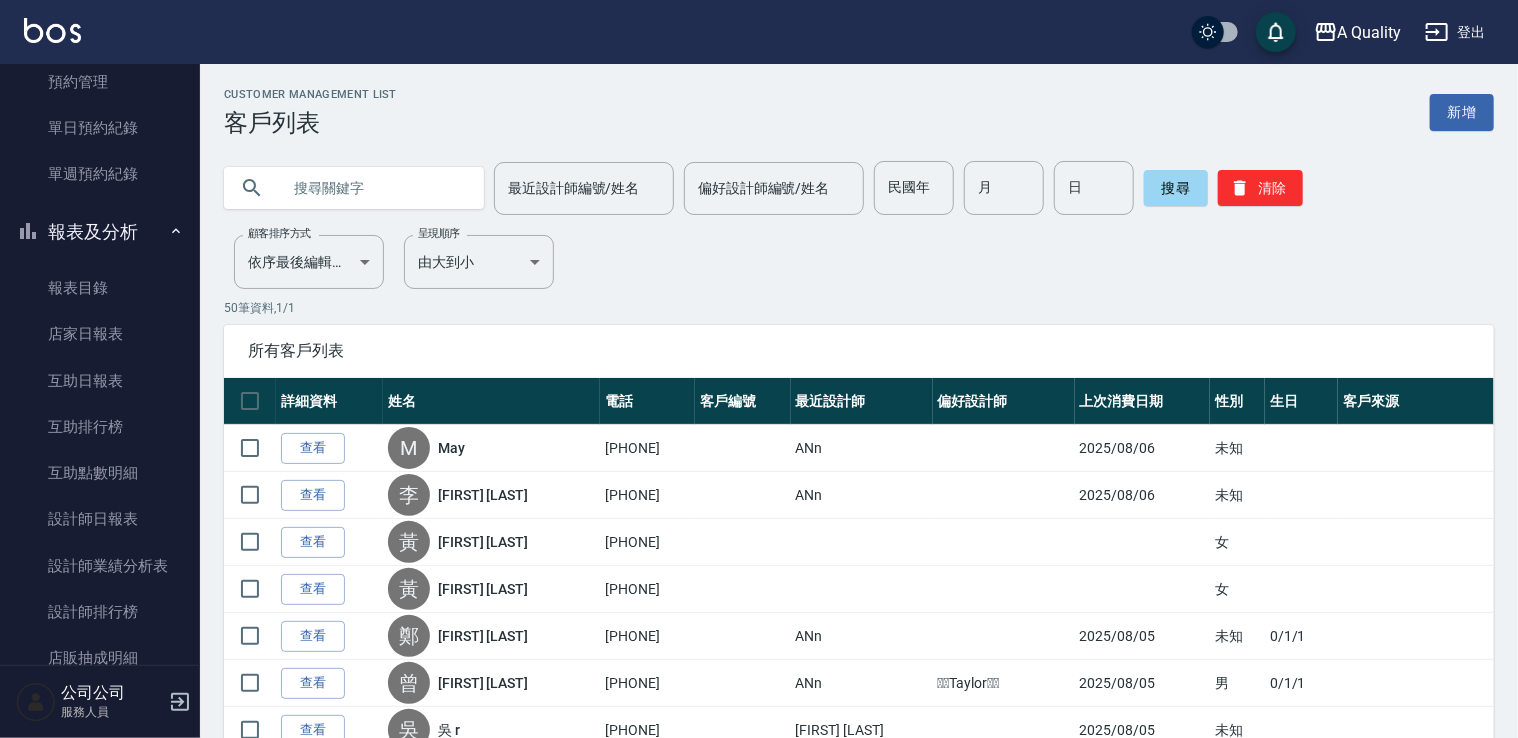 scroll, scrollTop: 0, scrollLeft: 0, axis: both 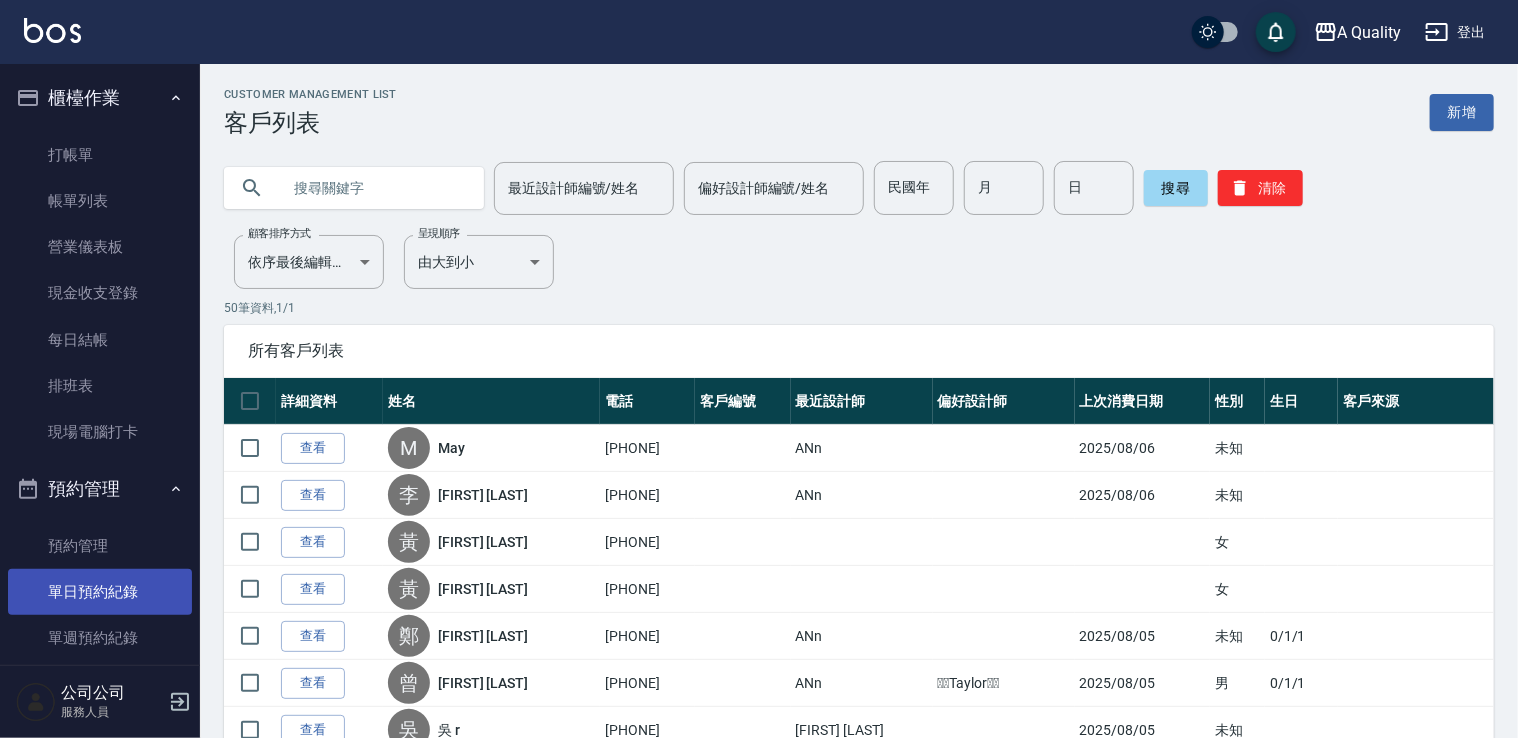 click on "單日預約紀錄" at bounding box center [100, 592] 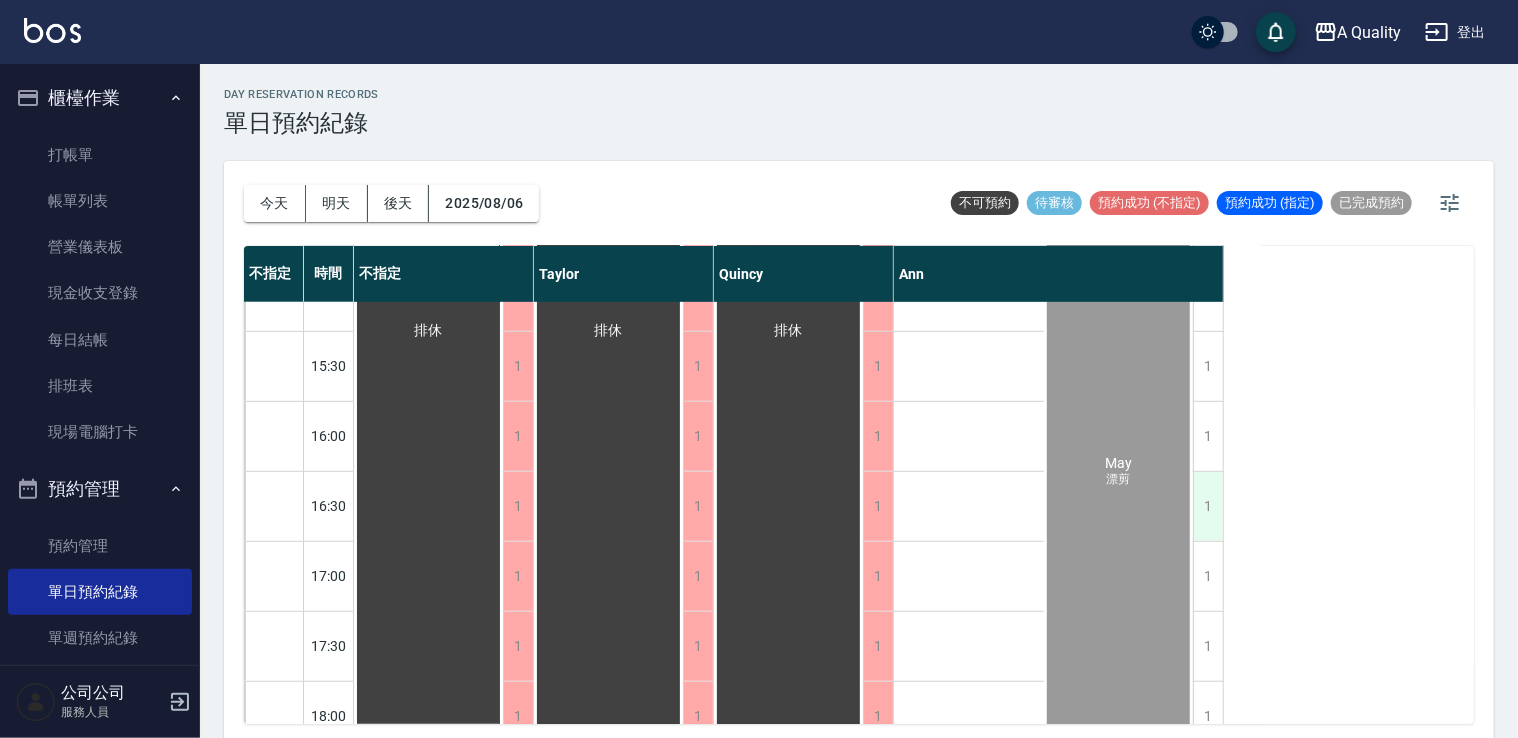 scroll, scrollTop: 600, scrollLeft: 0, axis: vertical 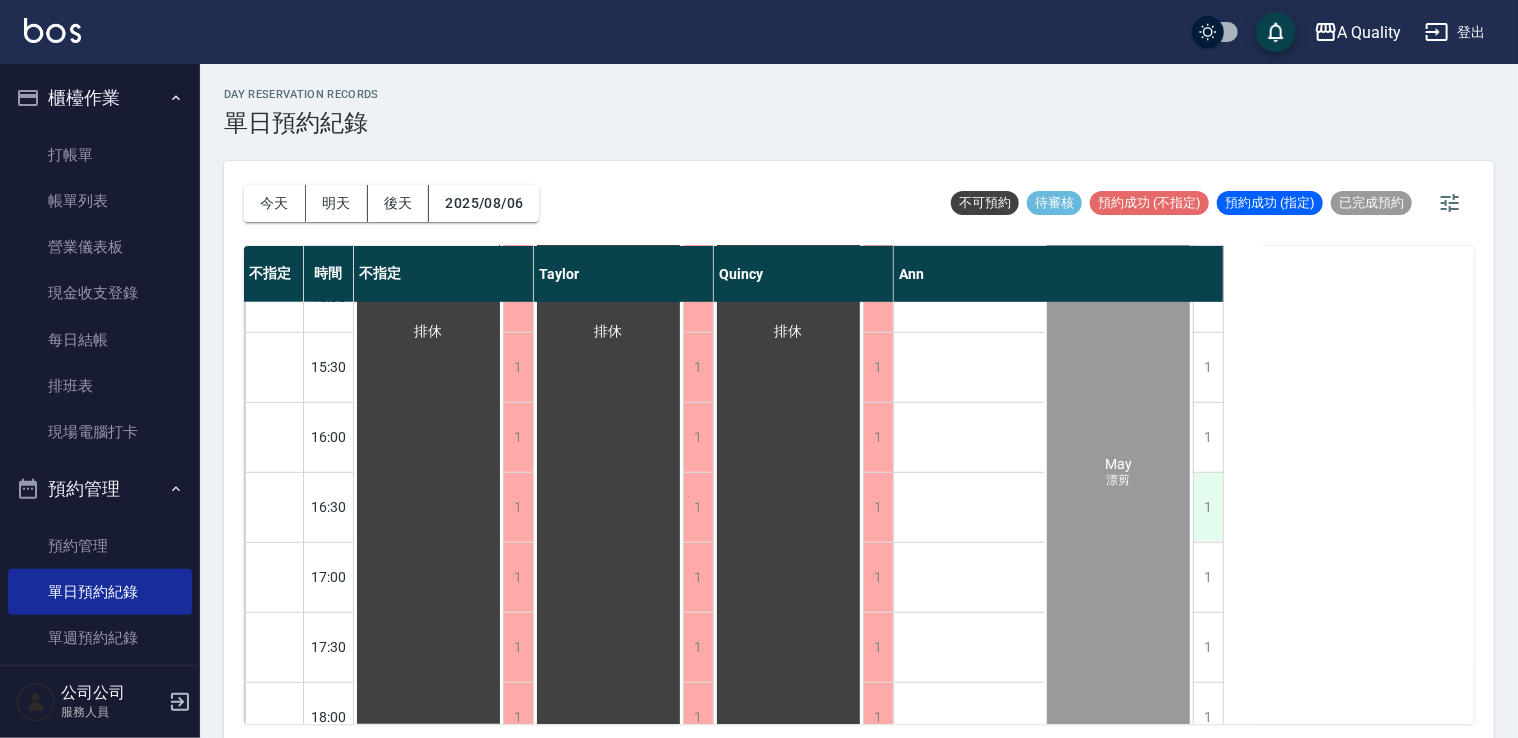 click on "1" at bounding box center (1208, 507) 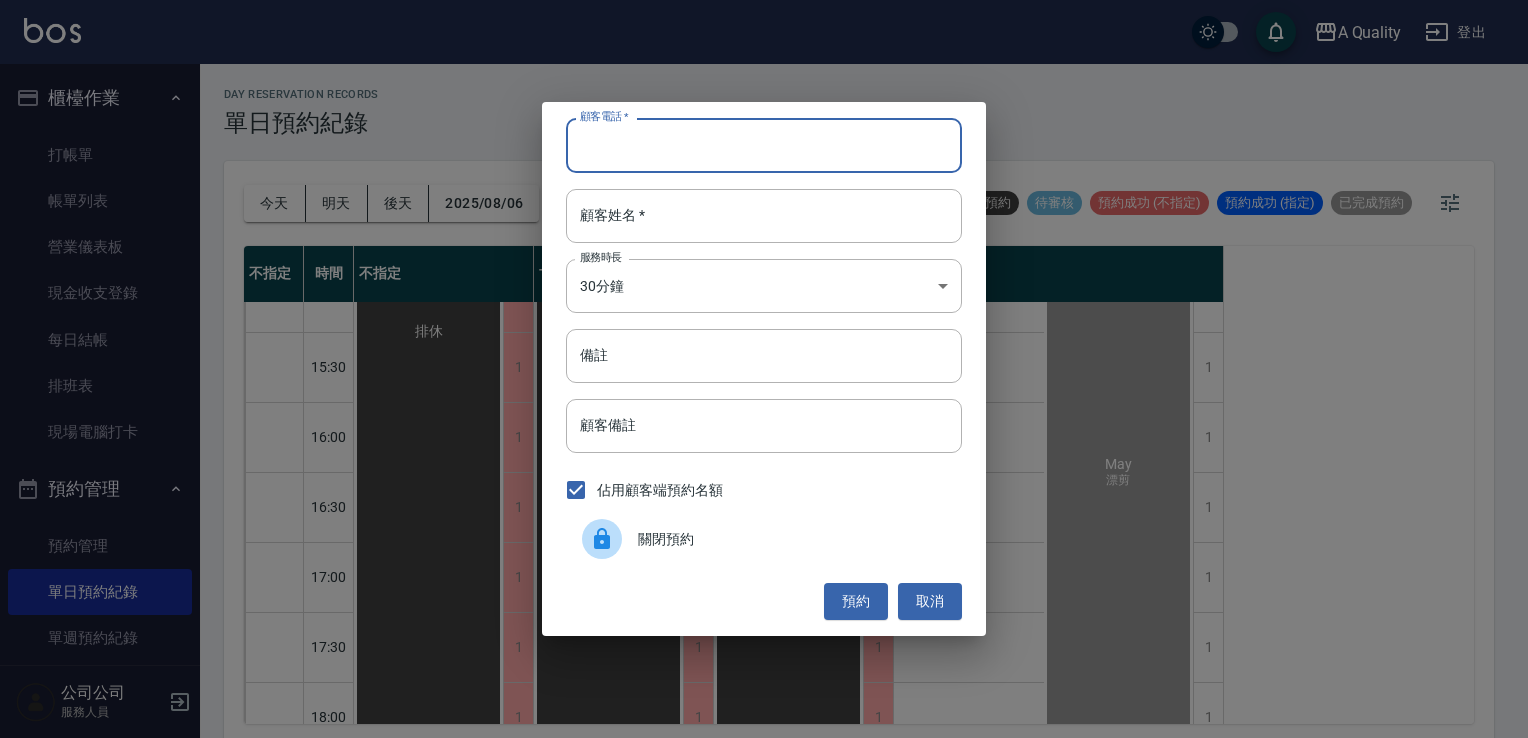 click on "顧客電話   *" at bounding box center (764, 145) 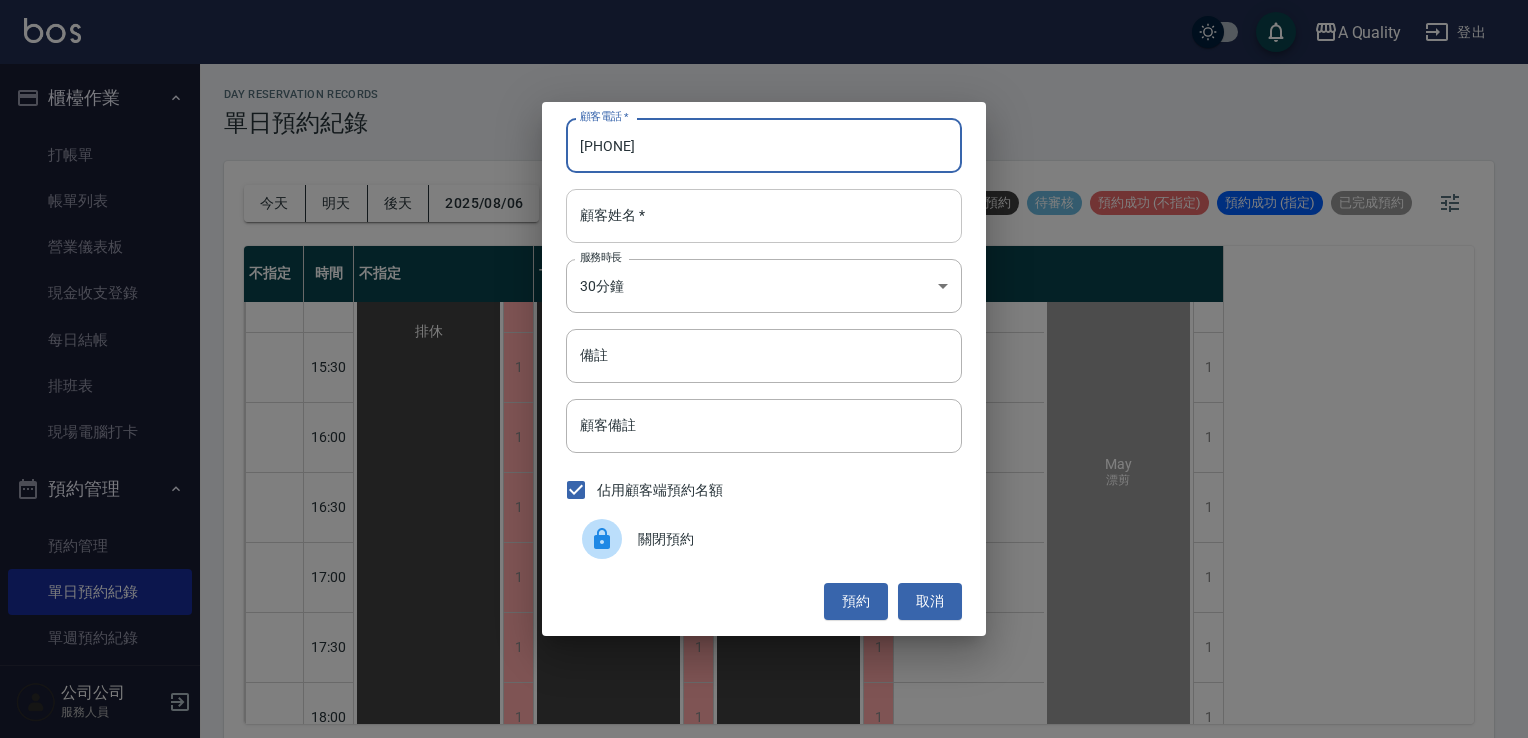 type on "[PHONE]" 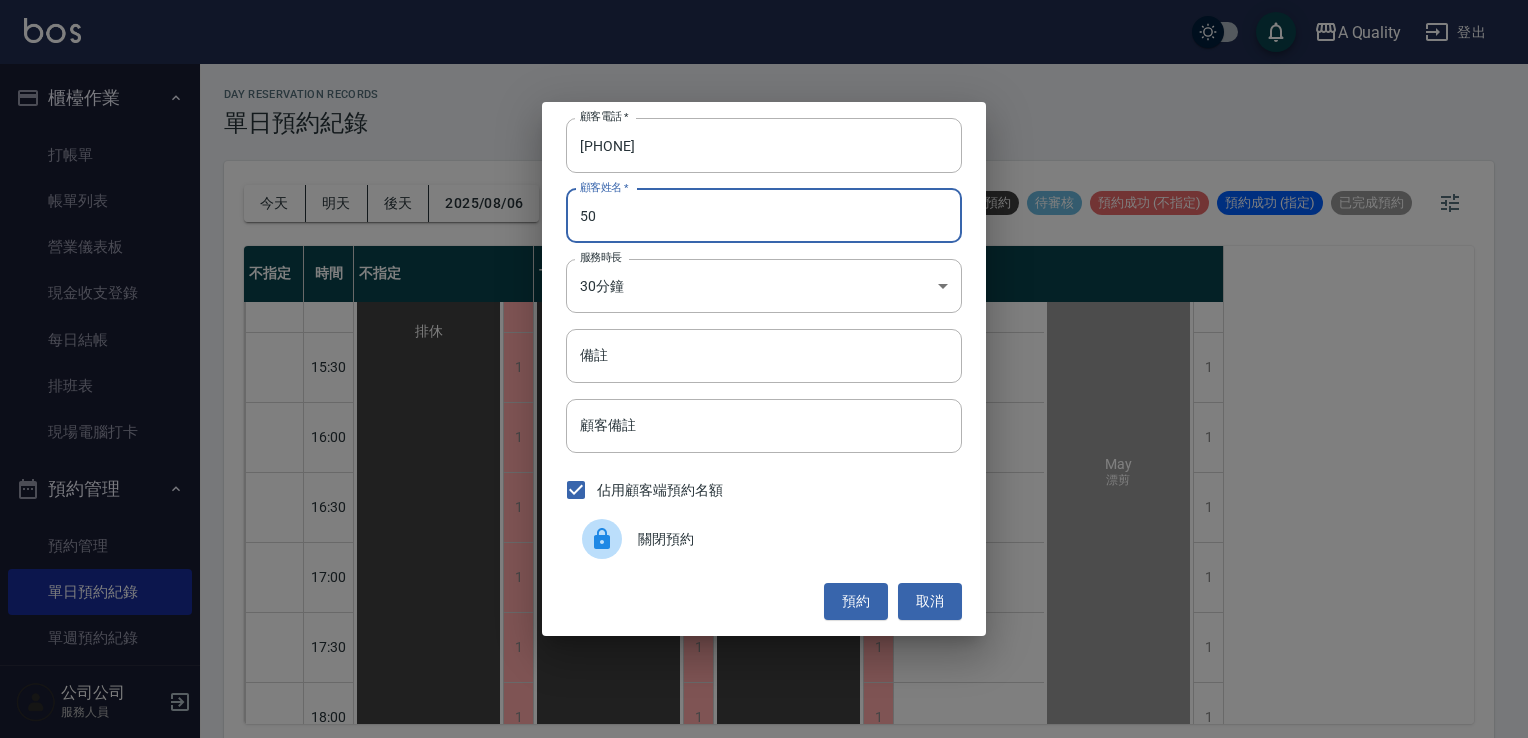 type on "5" 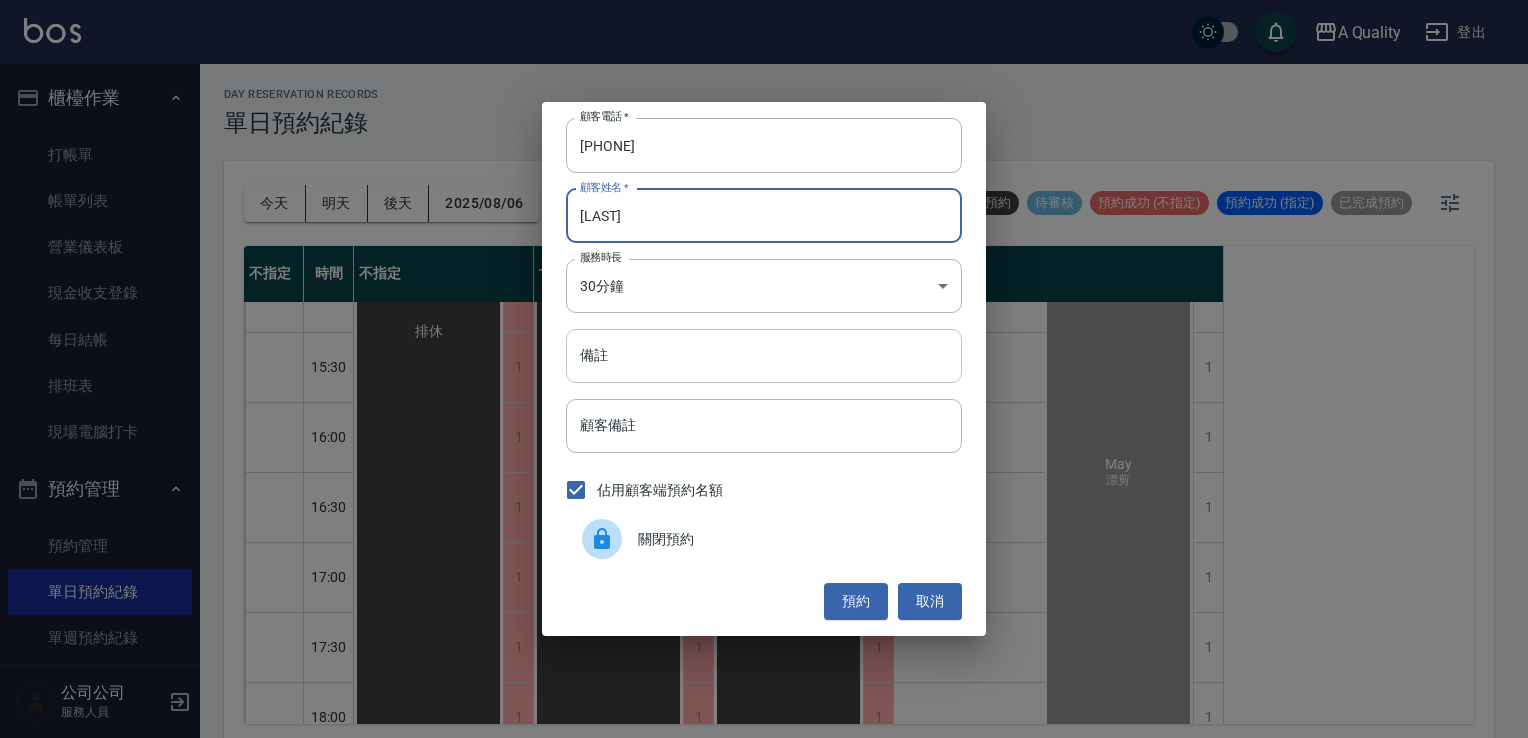 type on "[LAST]" 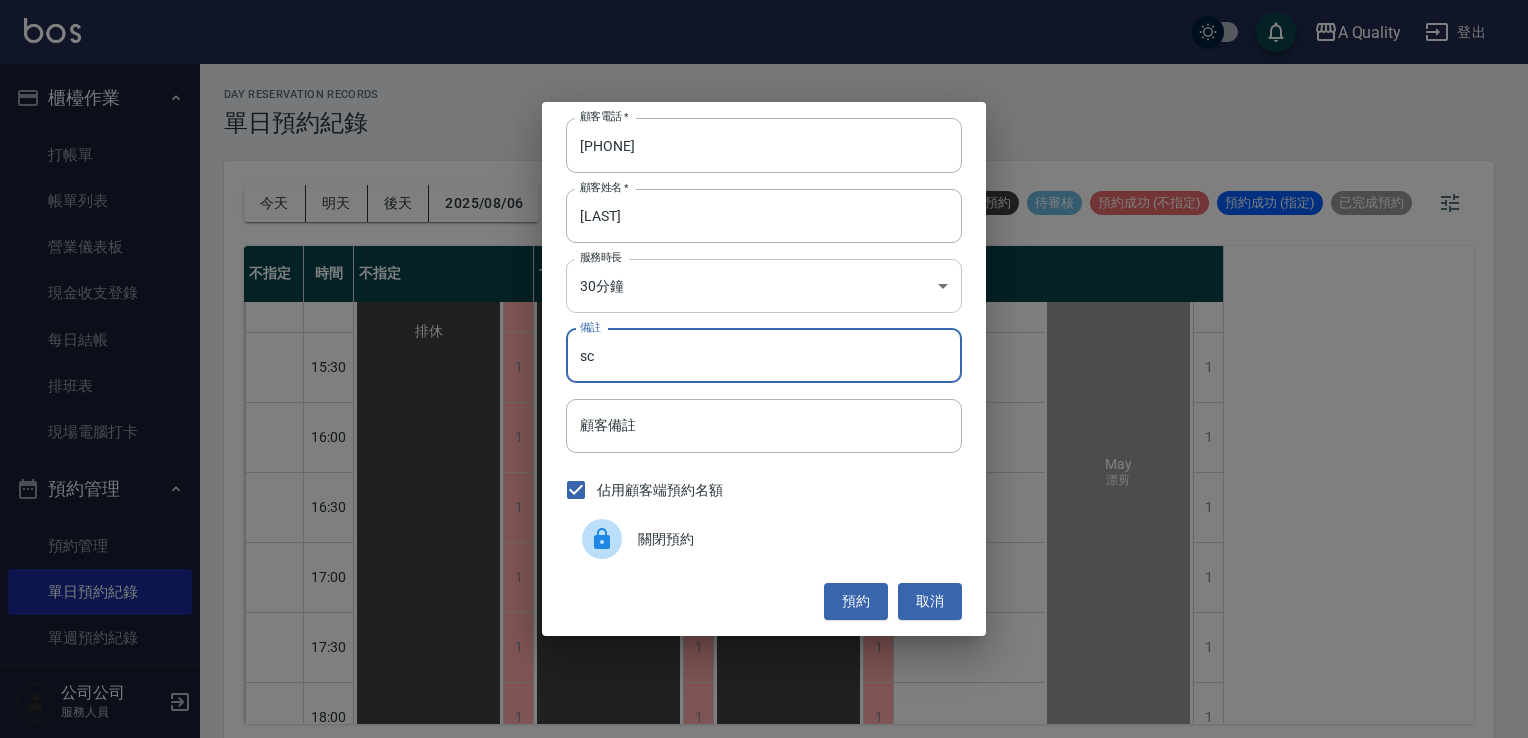 type on "sc" 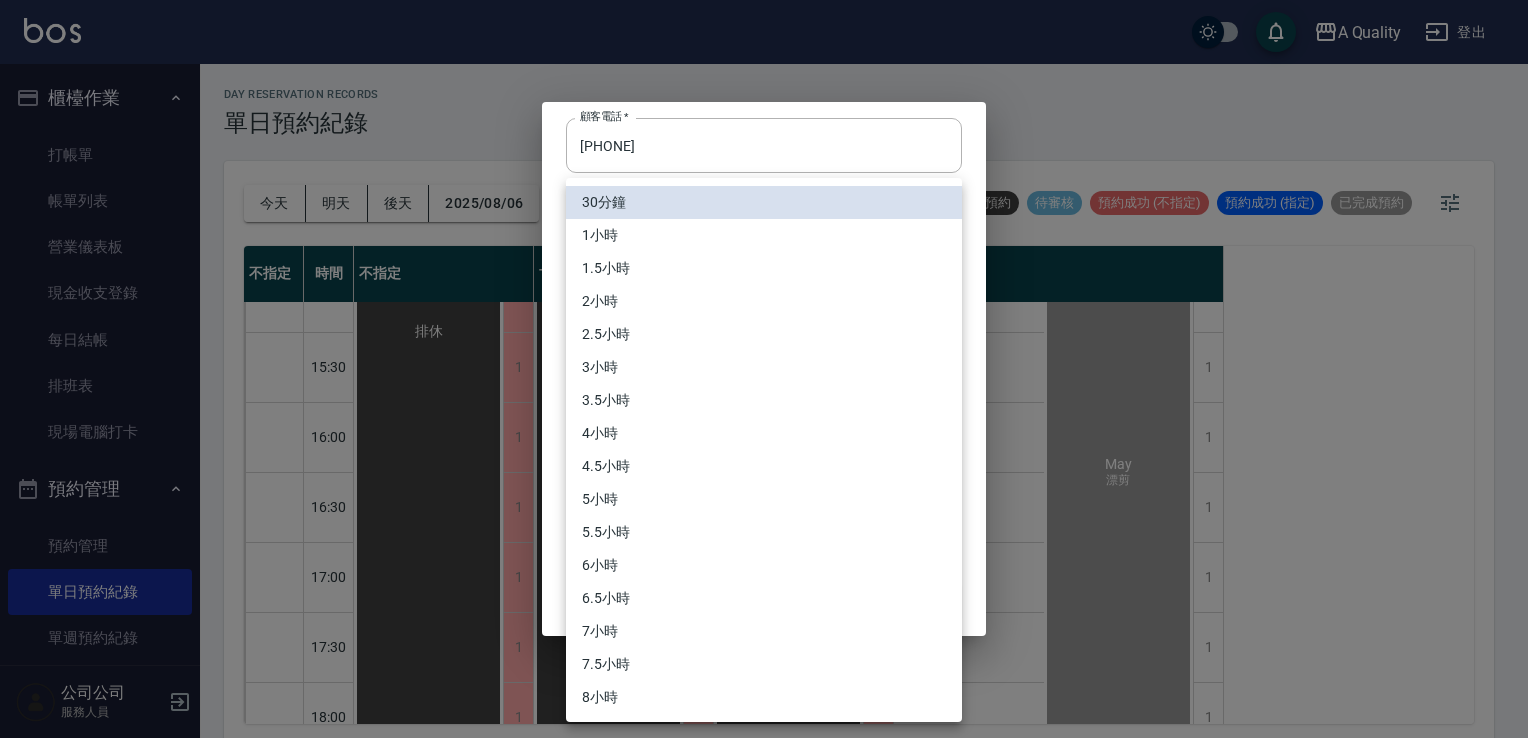 drag, startPoint x: 676, startPoint y: 278, endPoint x: 666, endPoint y: 275, distance: 10.440307 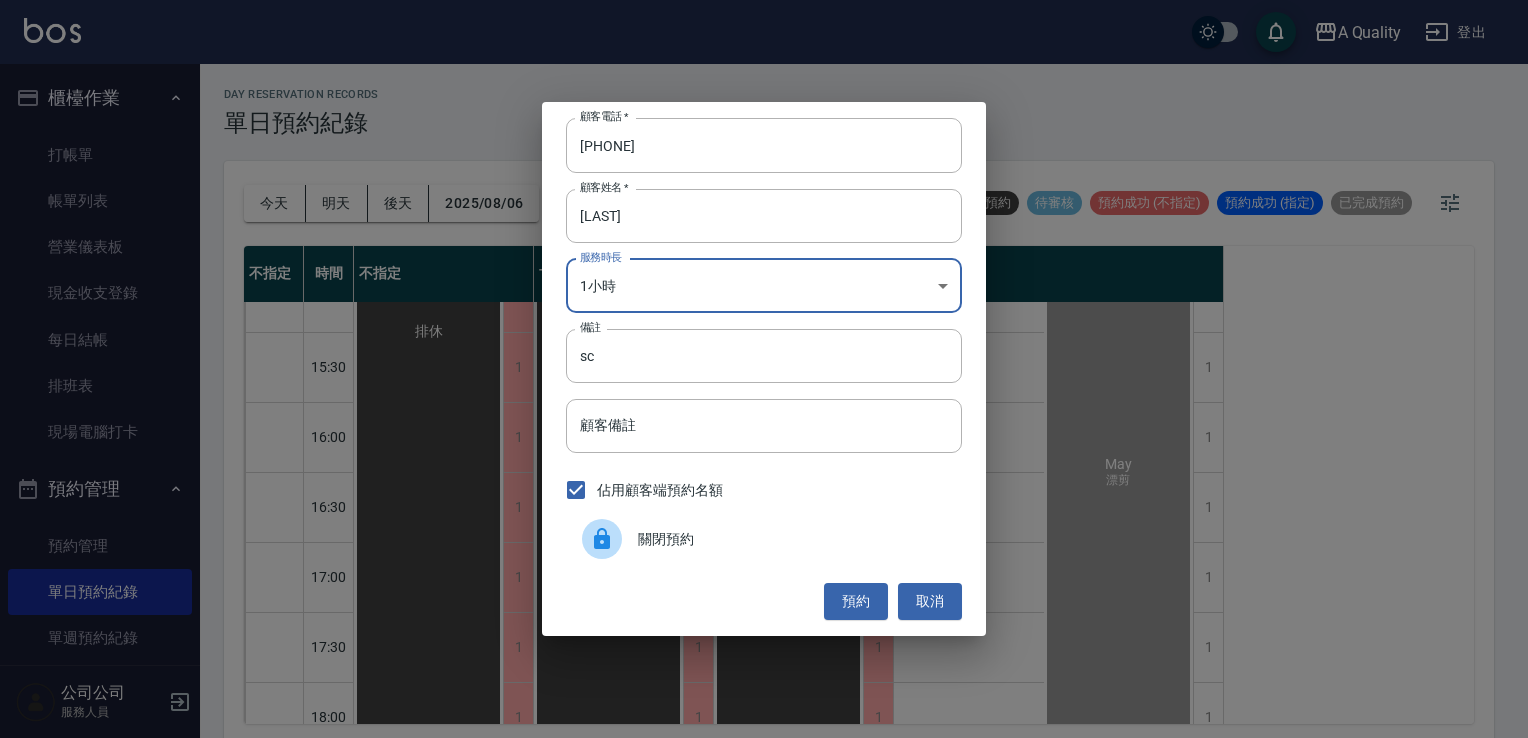 click on "預約" at bounding box center (856, 601) 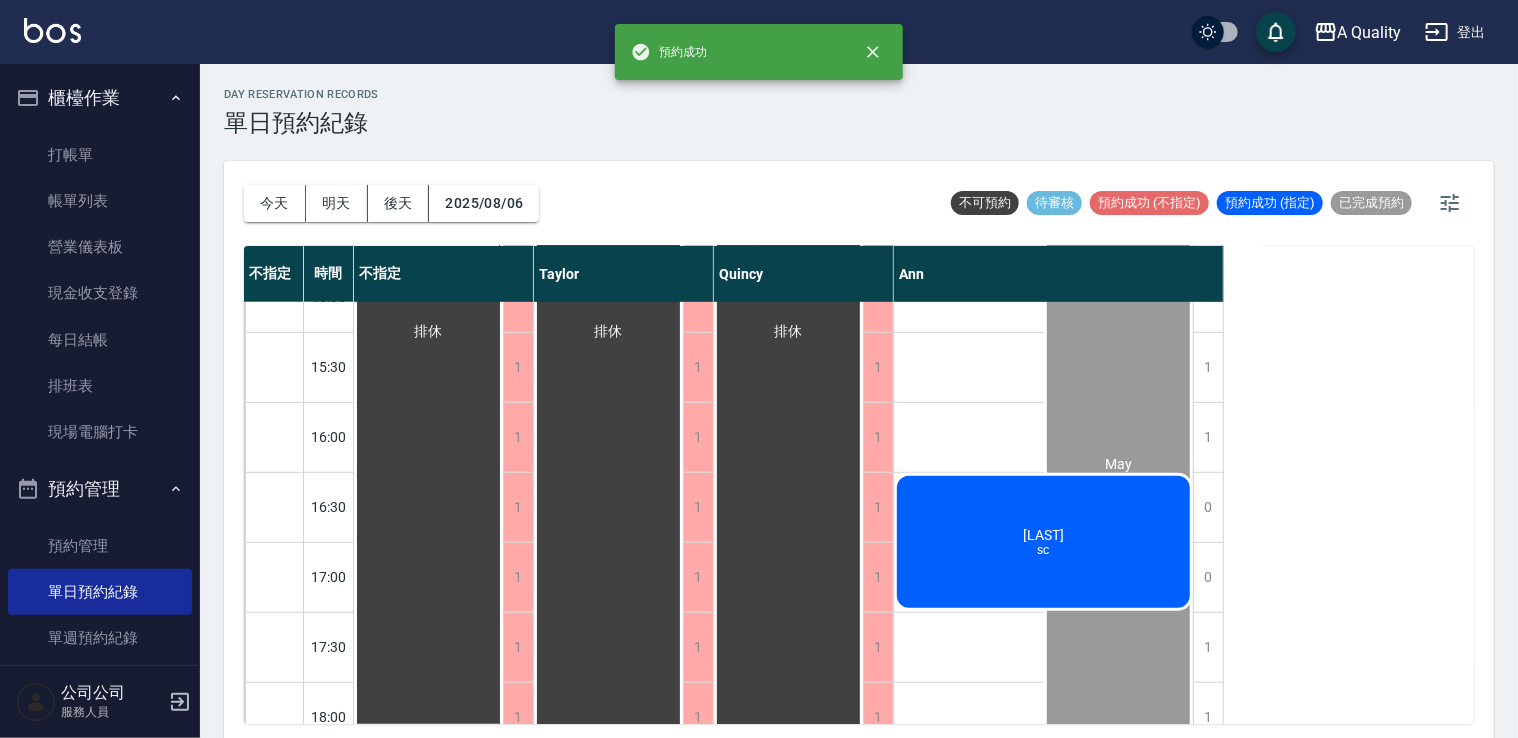 click on "[LAST] sc" at bounding box center [428, 332] 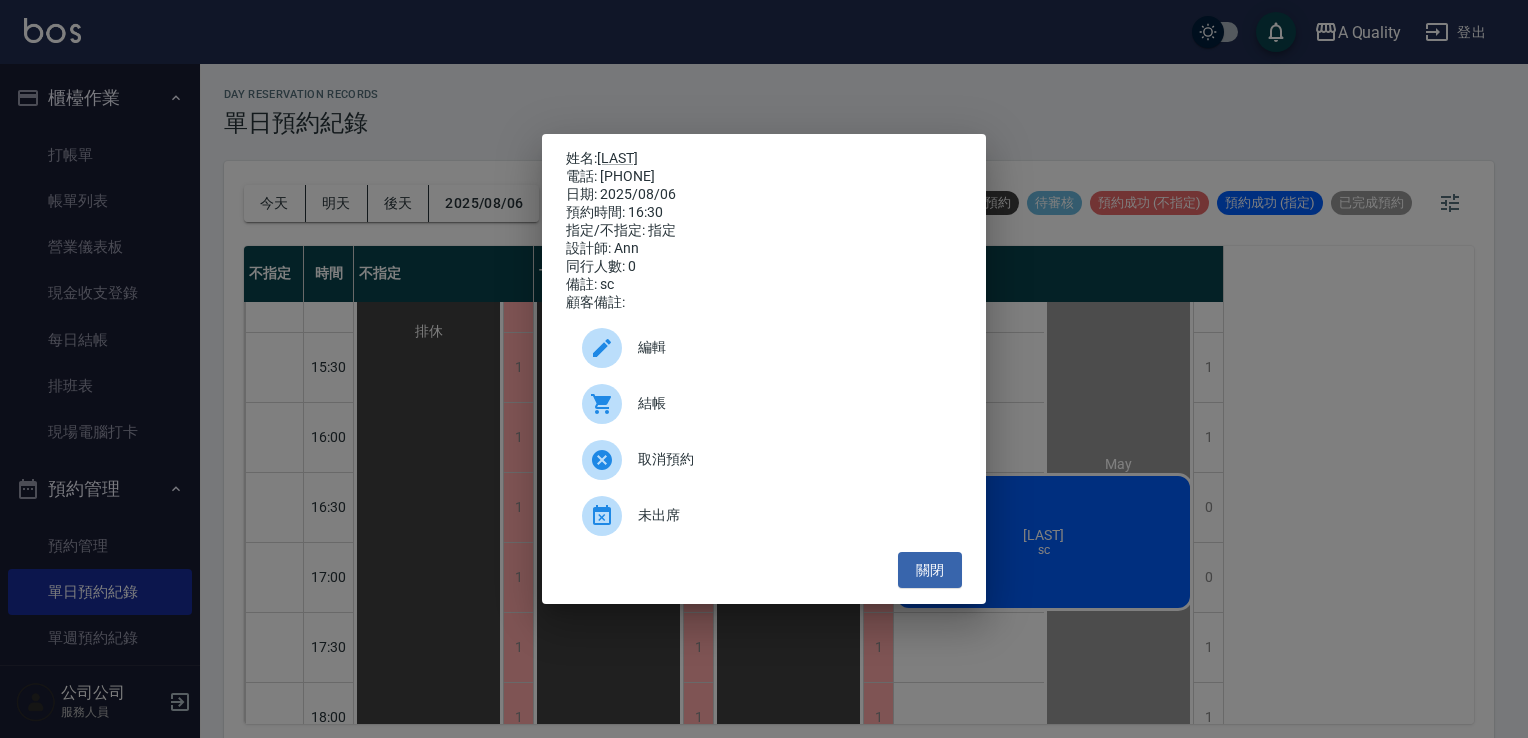 click on "編輯" at bounding box center [764, 348] 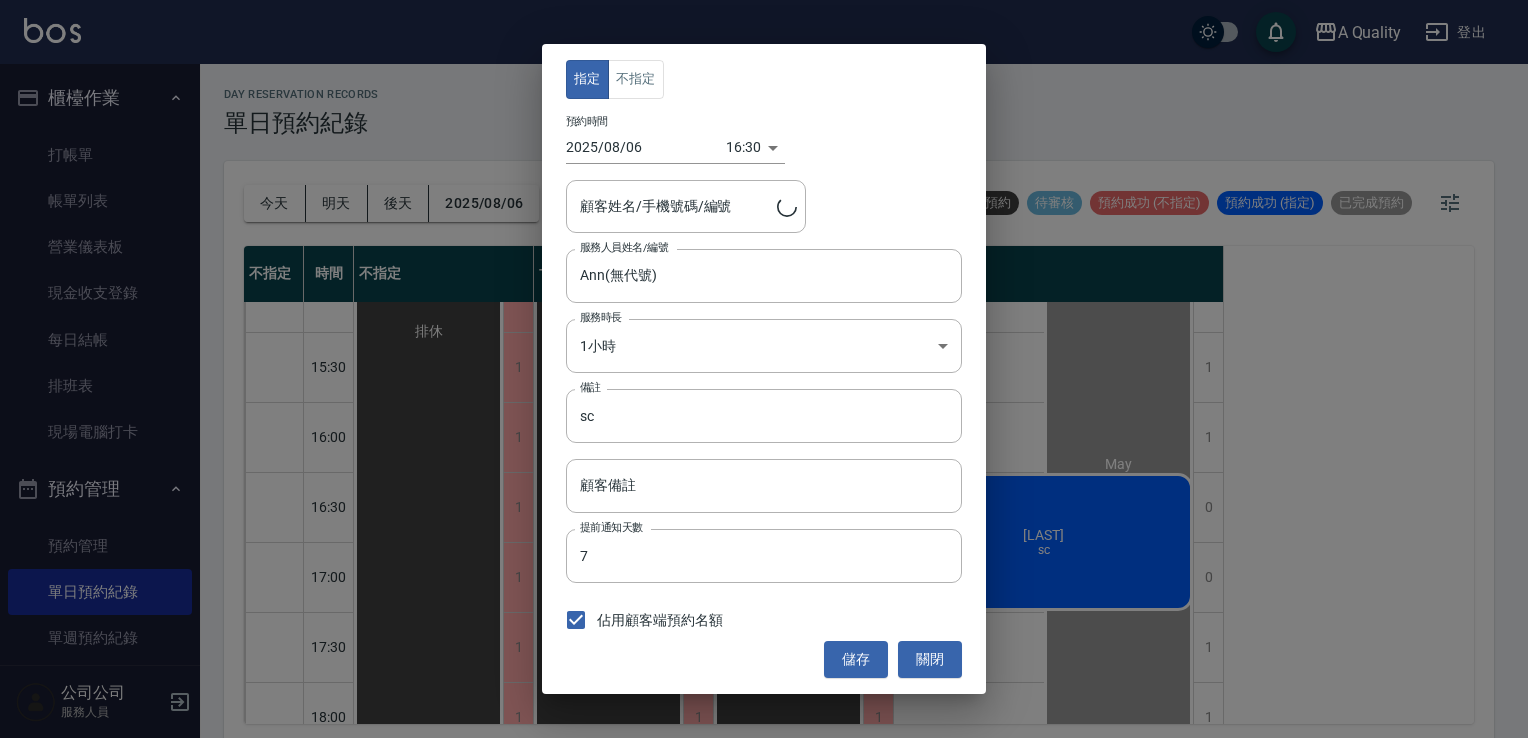 type on "[LAST]/[PHONE]" 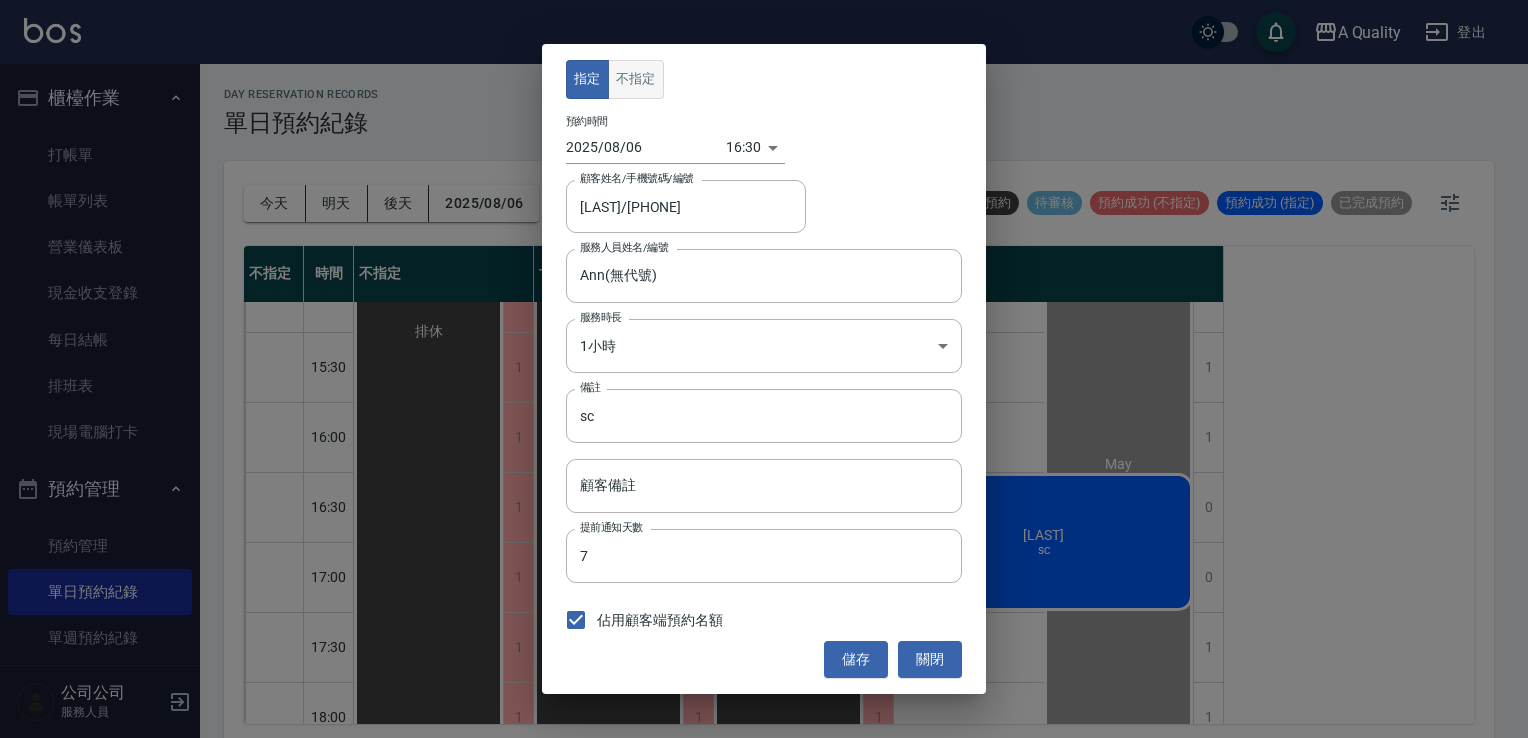 click on "不指定" at bounding box center (636, 79) 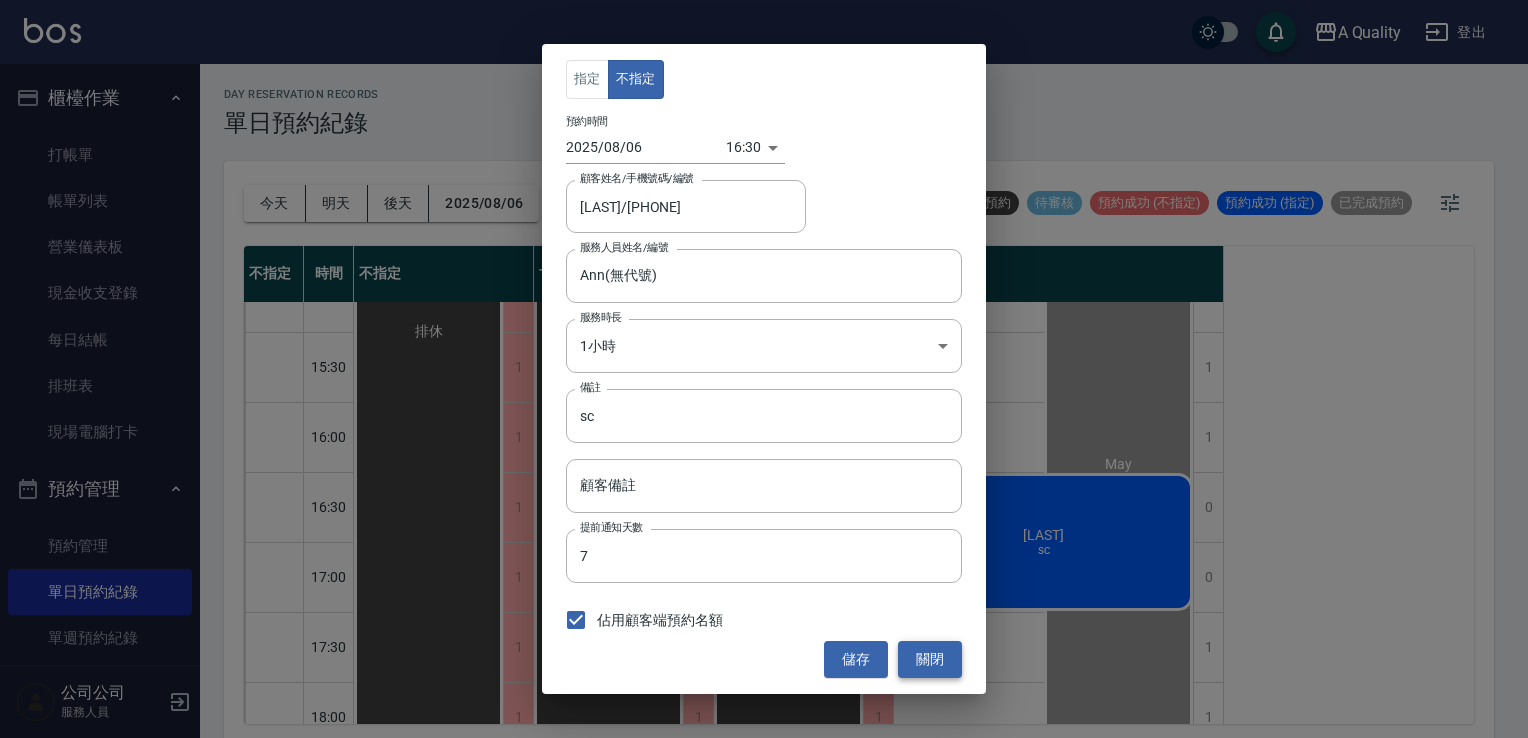 click on "關閉" at bounding box center (930, 659) 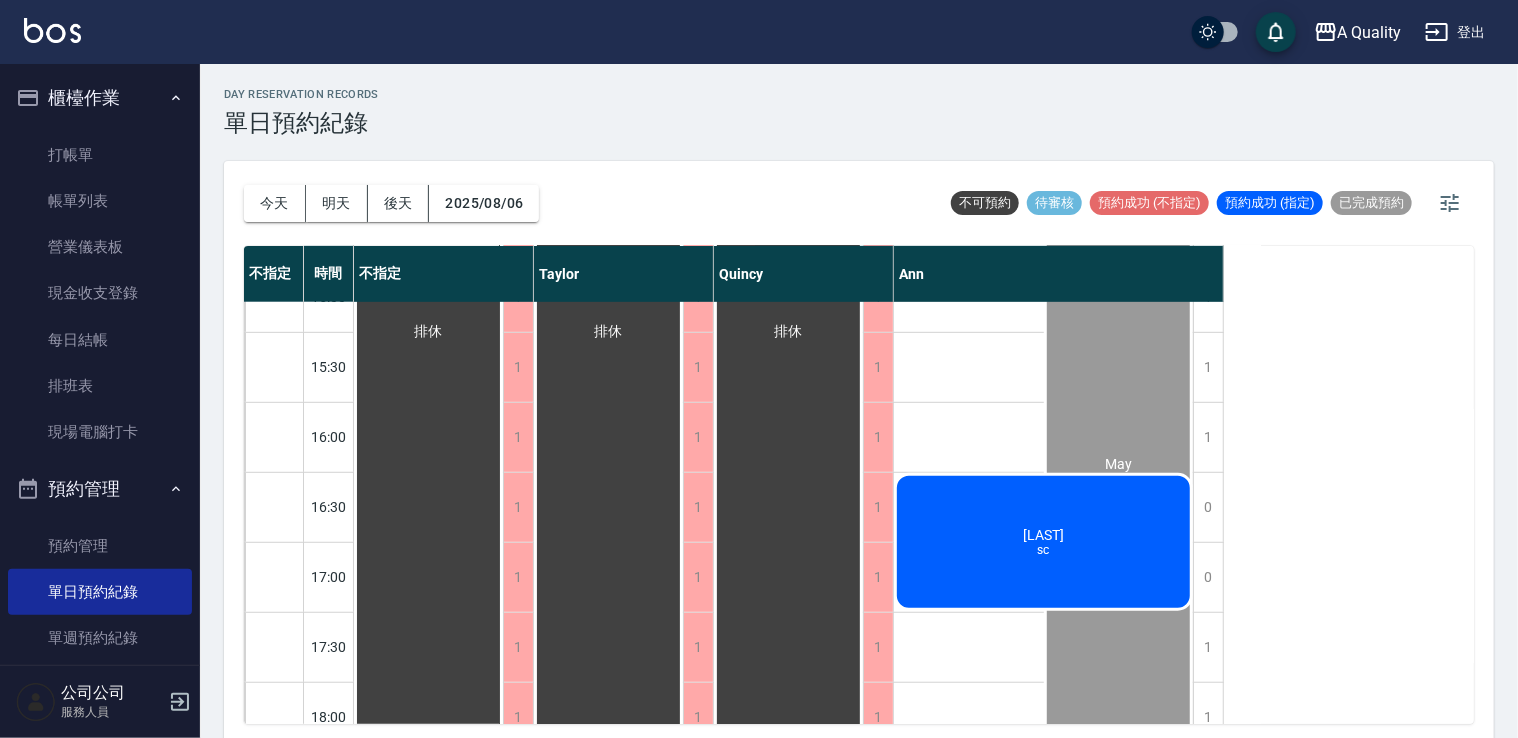 click on "May 漂剪" at bounding box center (1119, 473) 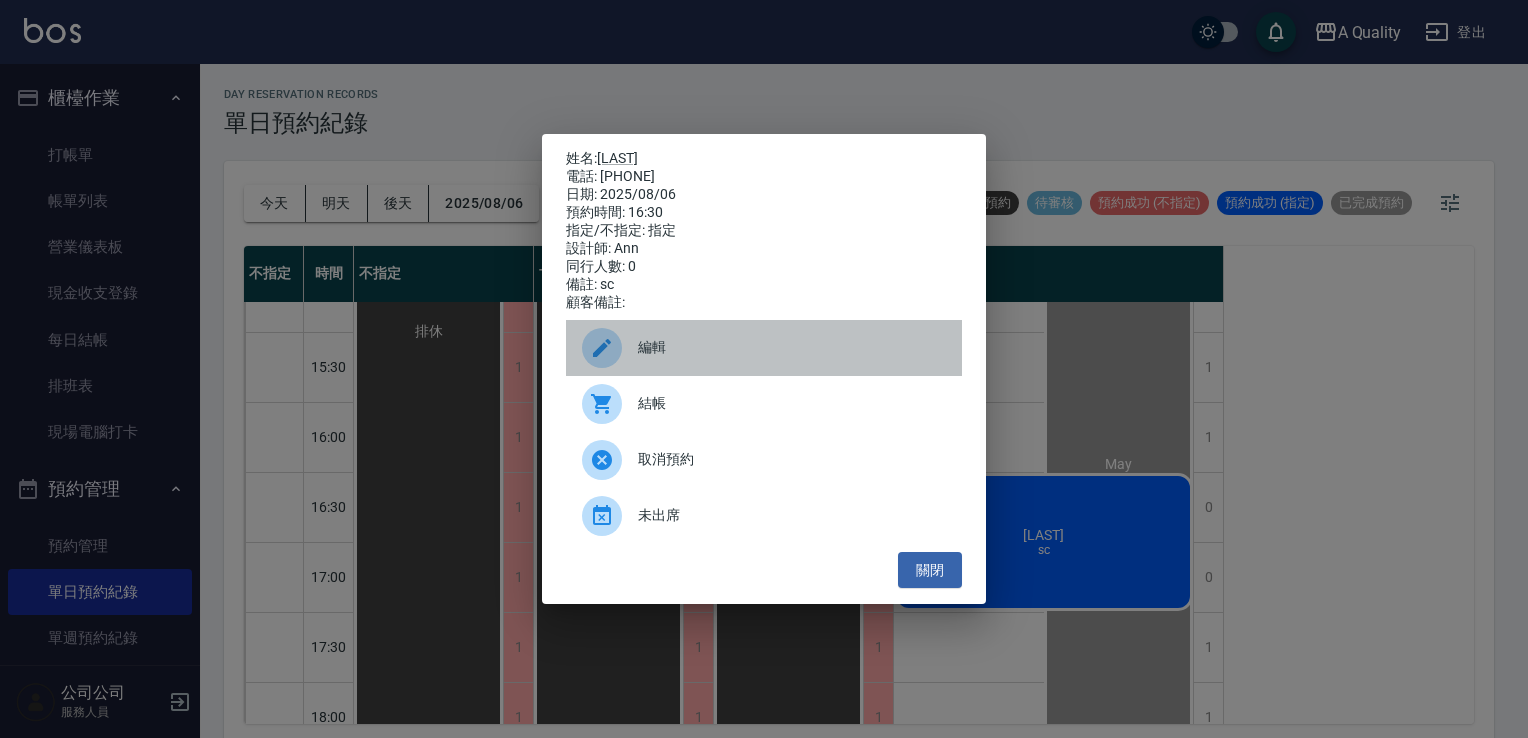 click on "編輯" at bounding box center [764, 348] 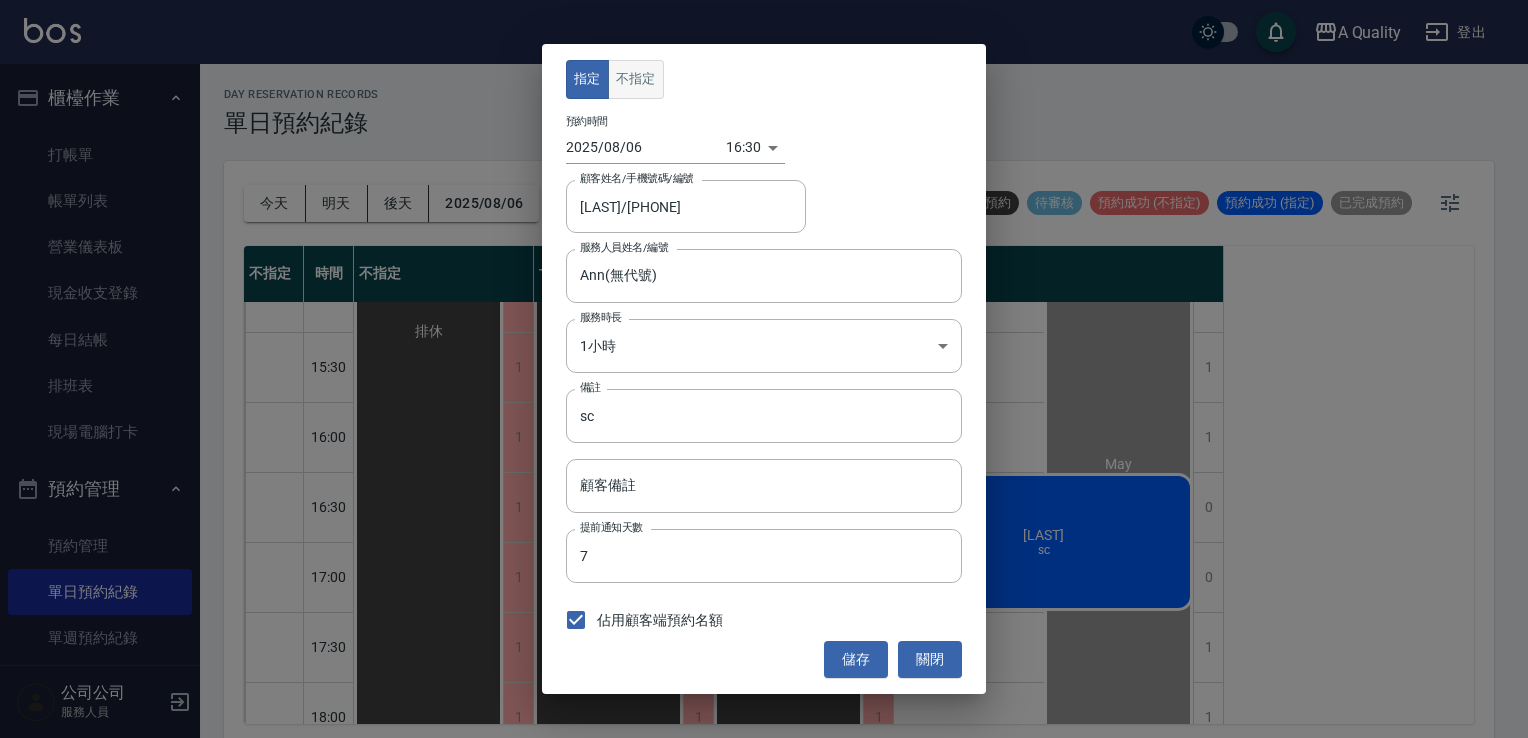 click on "不指定" at bounding box center [636, 79] 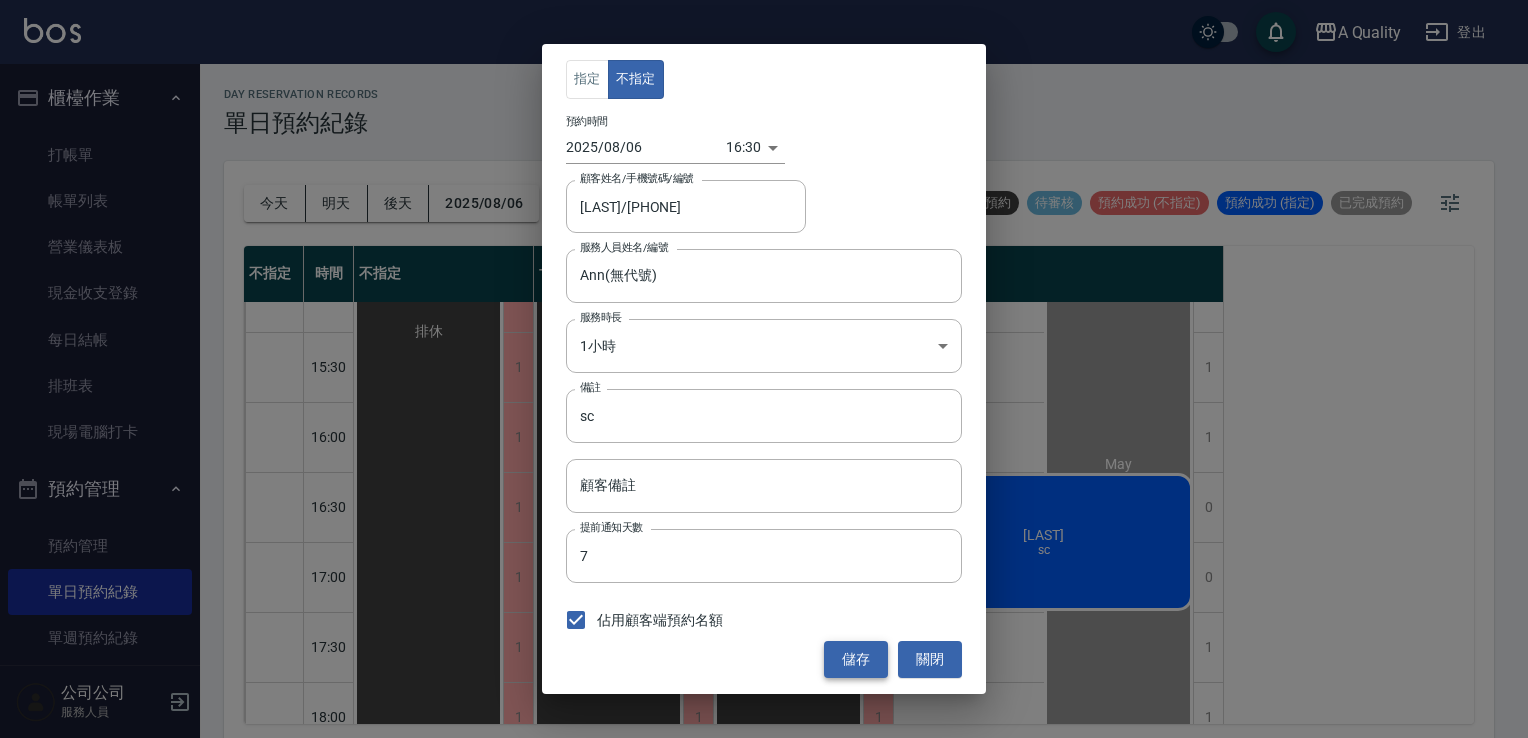 click on "儲存" at bounding box center [856, 659] 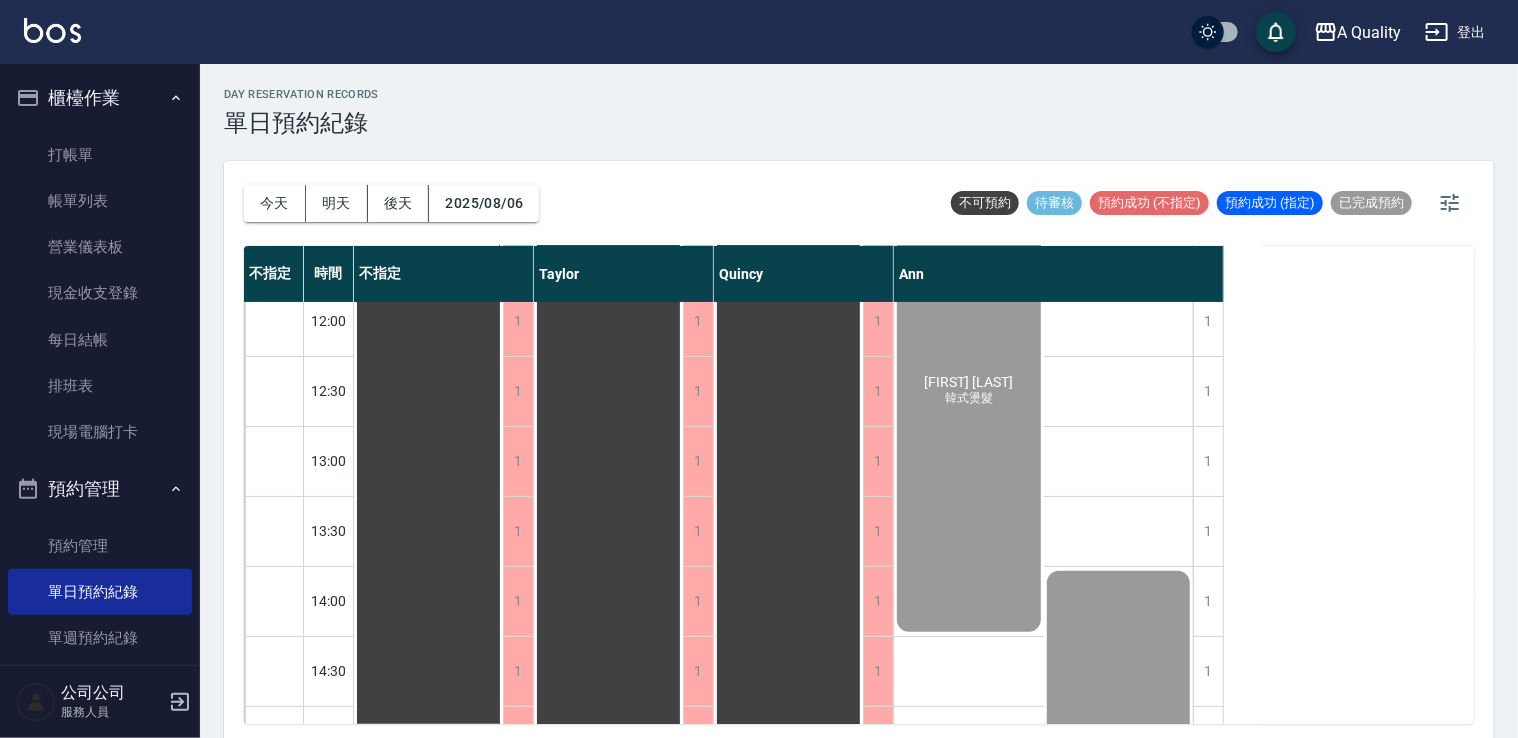 scroll, scrollTop: 400, scrollLeft: 0, axis: vertical 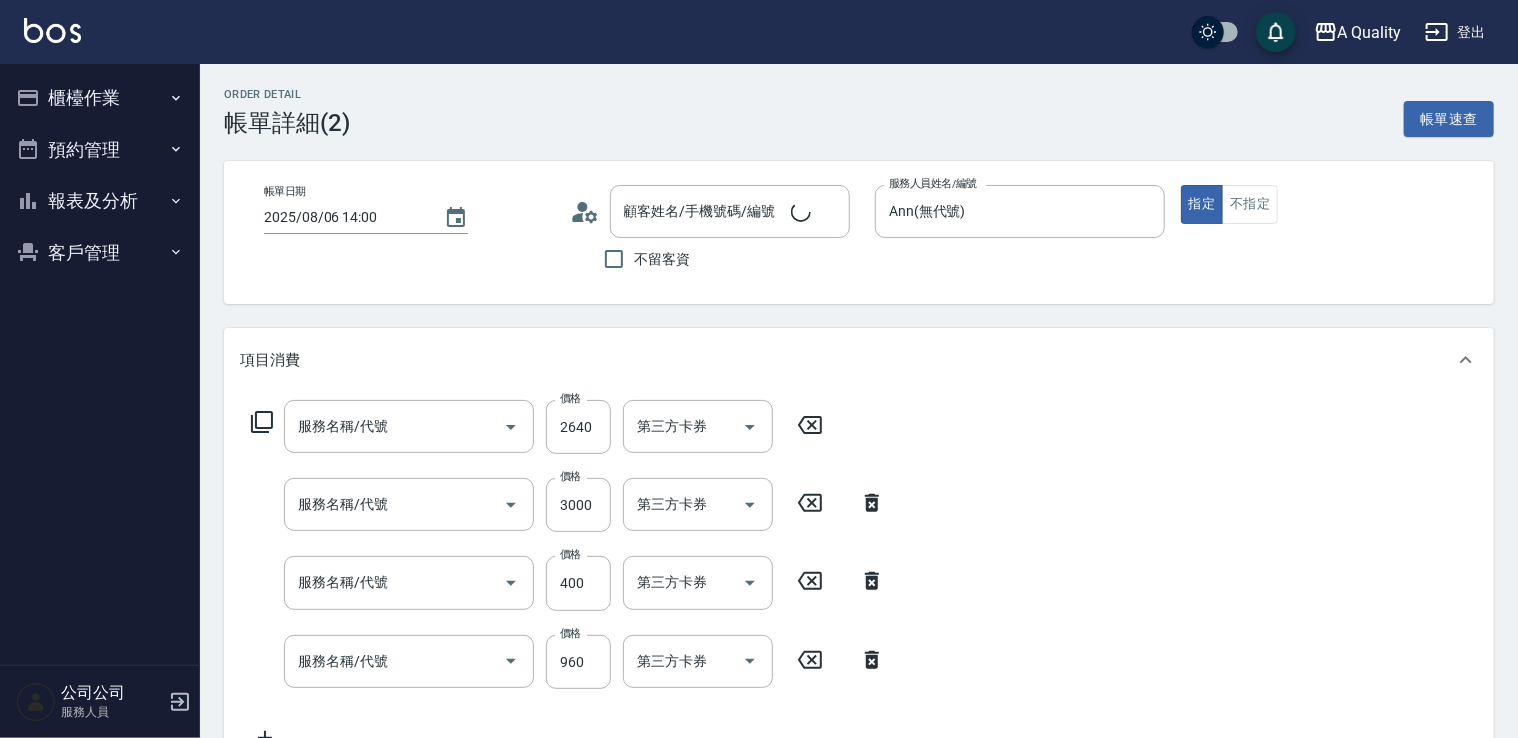 type on "染髮(401)" 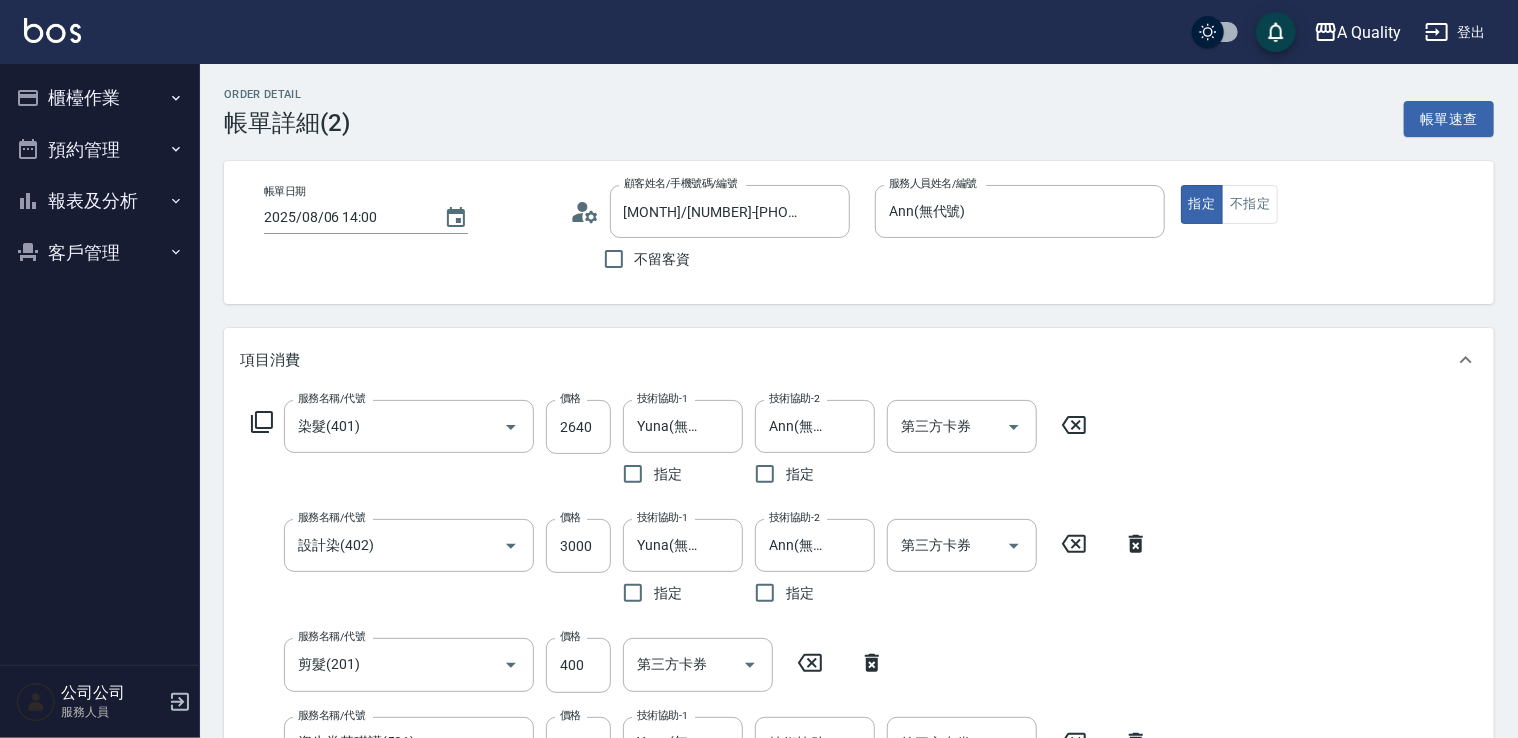 type on "[MONTH]/[NUMBER]-[PHONE]/null" 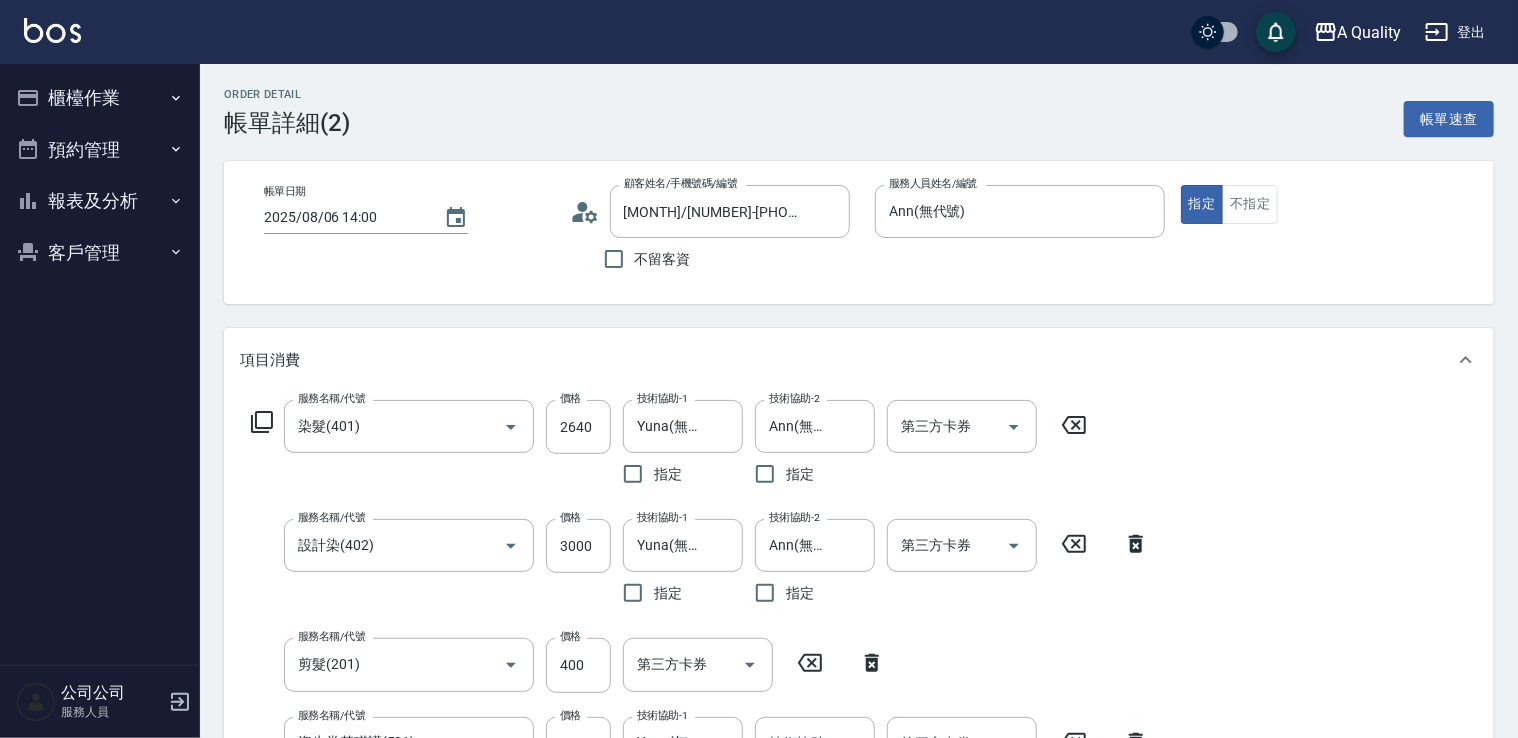 type on "信用卡" 